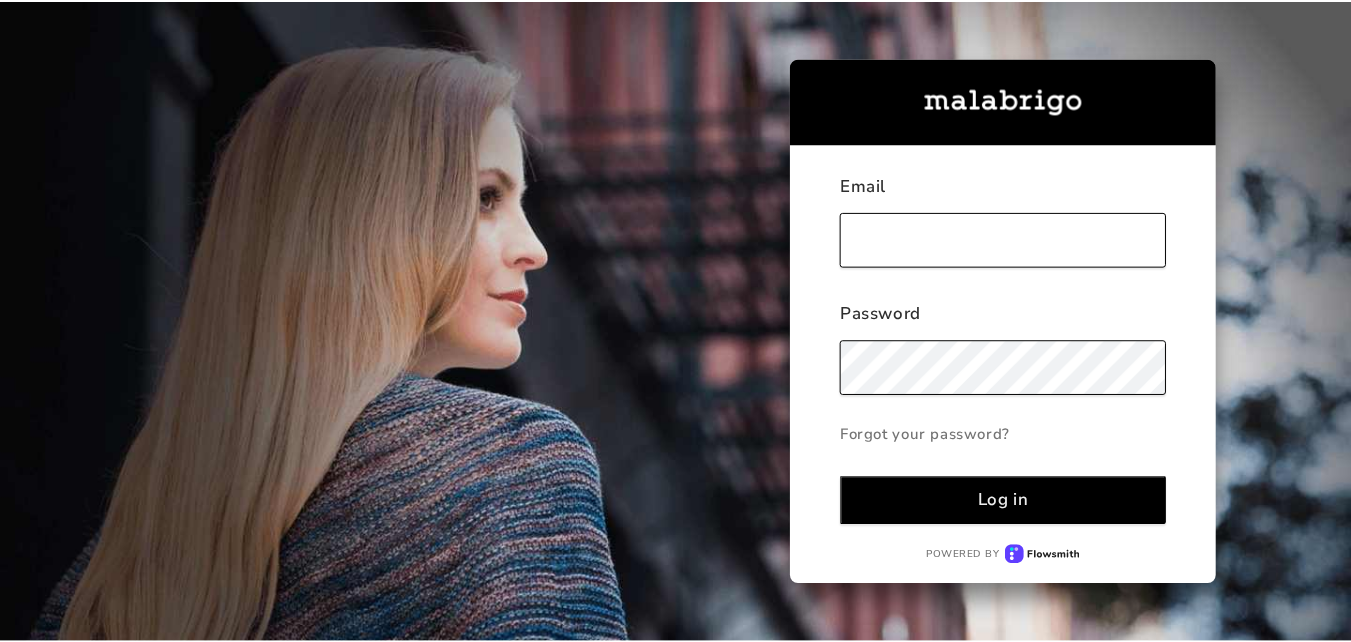 scroll, scrollTop: 0, scrollLeft: 0, axis: both 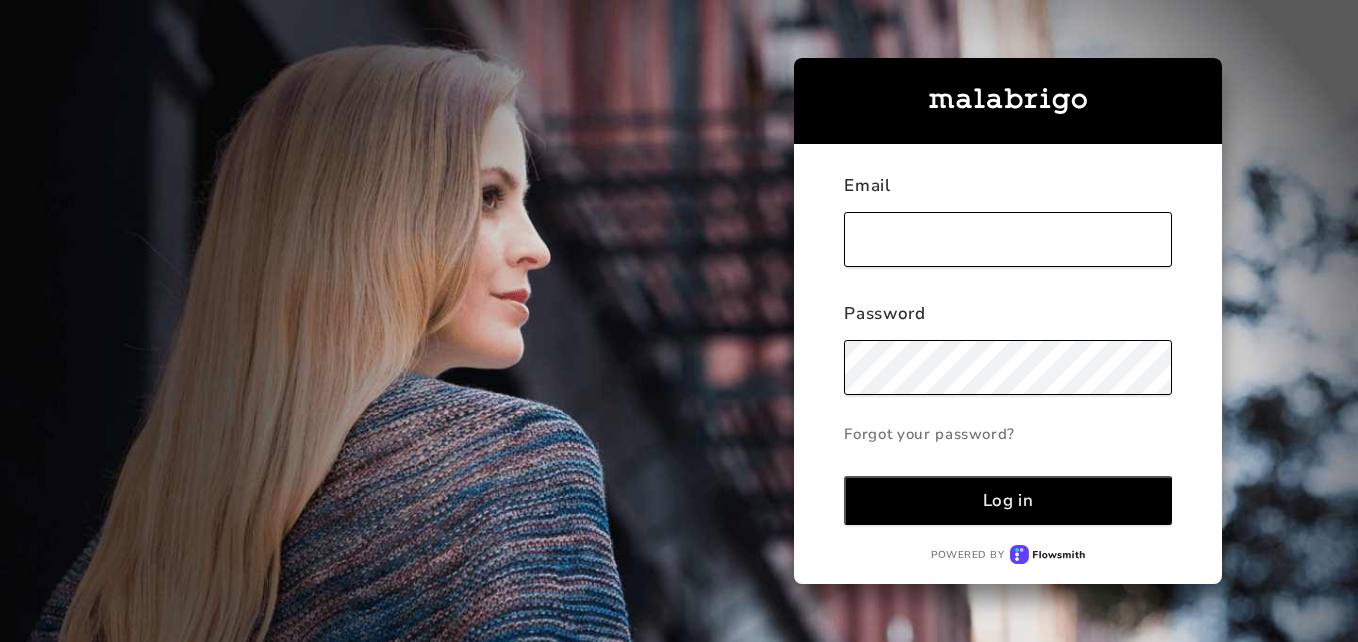 type on "diana@[example.com]" 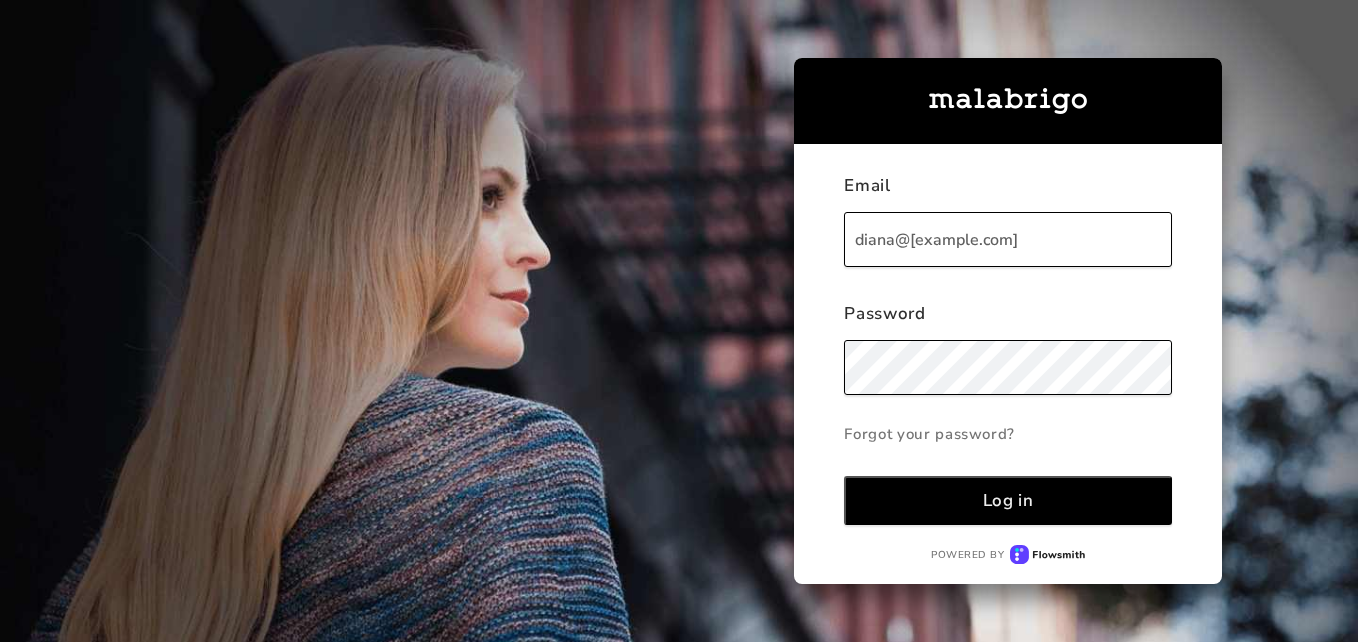 click on "Log in" at bounding box center (1008, 500) 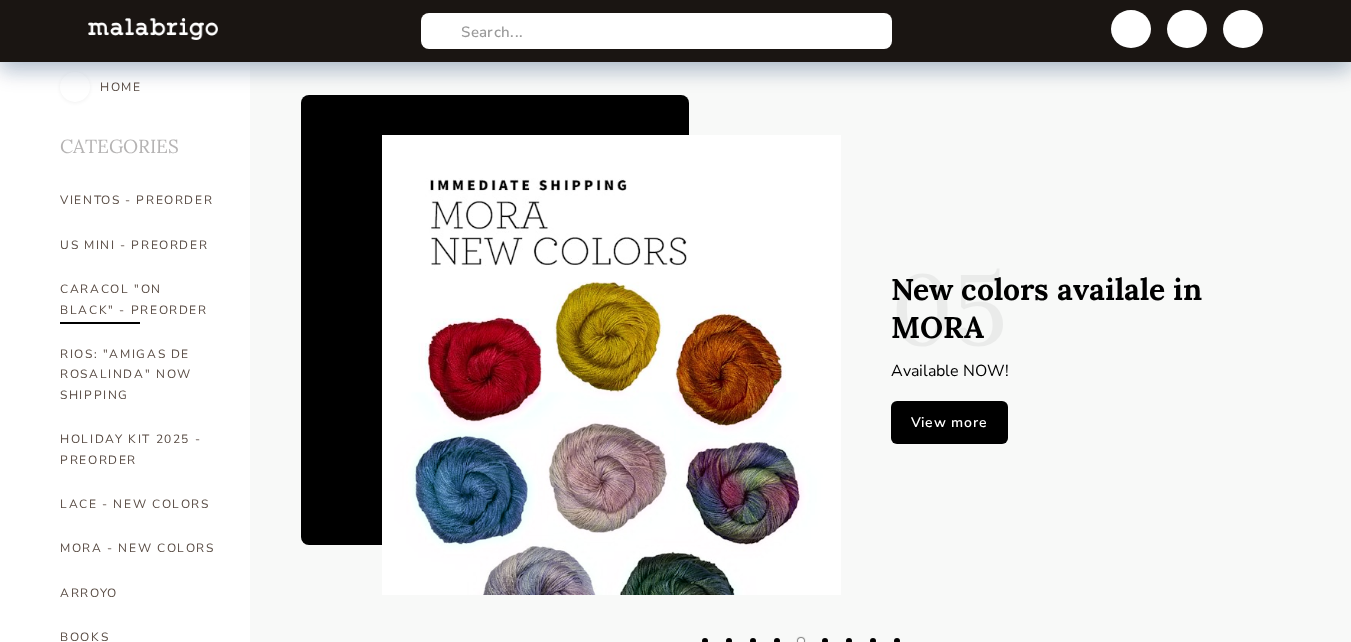 scroll, scrollTop: 217, scrollLeft: 0, axis: vertical 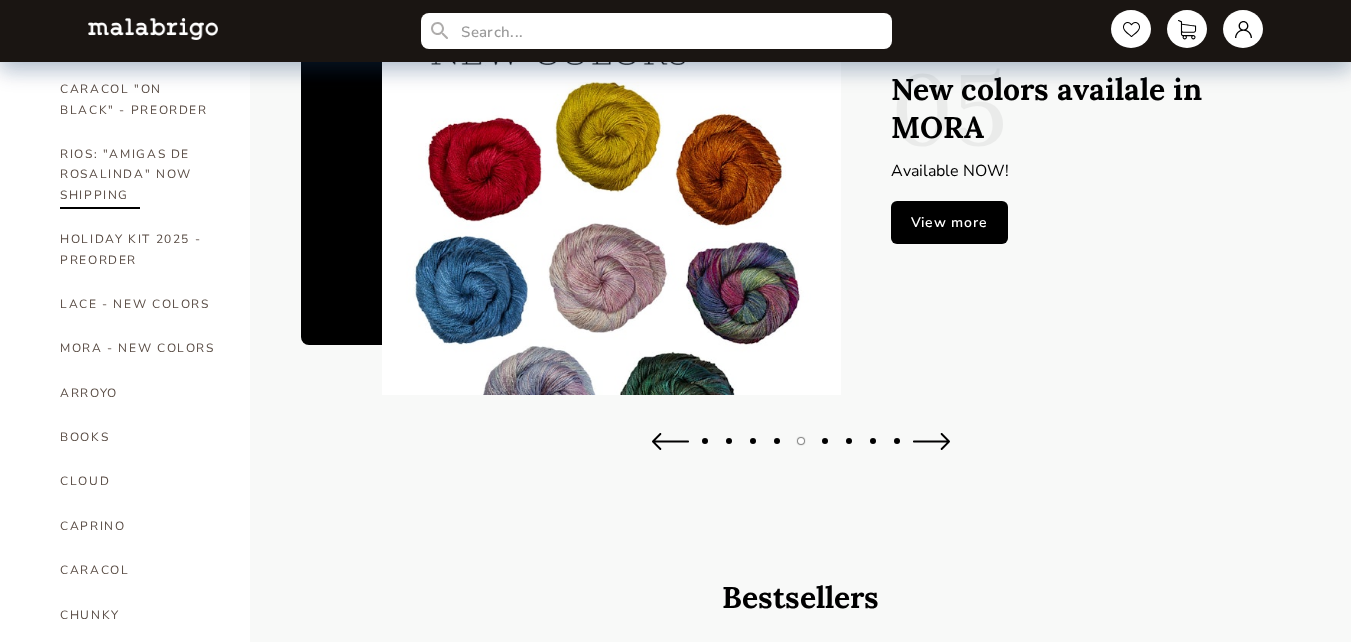 click on "RIOS: "AMIGAS DE ROSALINDA"  NOW SHIPPING" at bounding box center (140, 174) 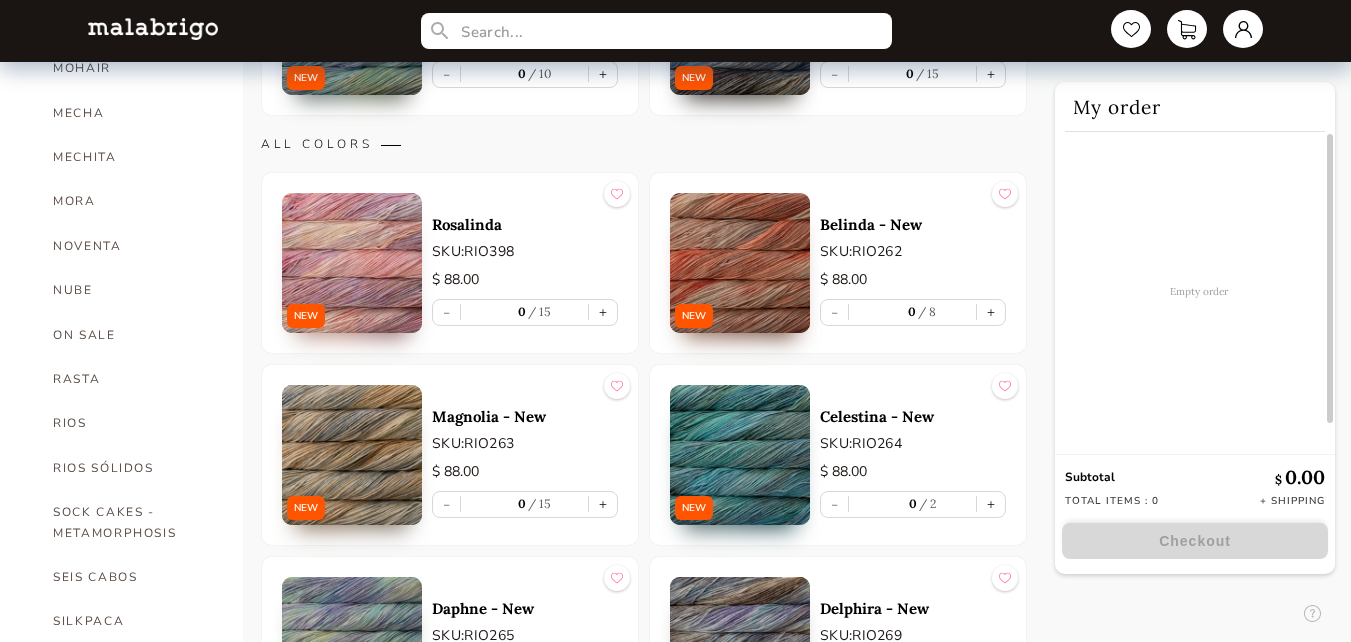 scroll, scrollTop: 1000, scrollLeft: 0, axis: vertical 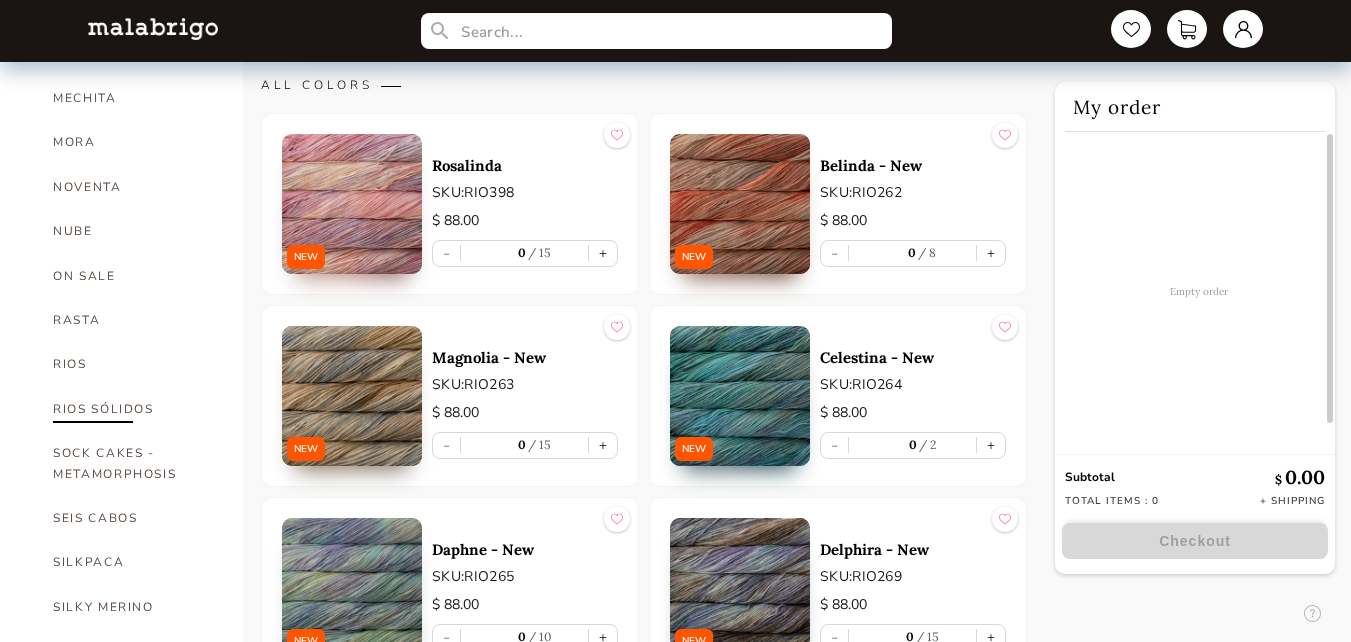 click on "RIOS SÓLIDOS" at bounding box center (133, 409) 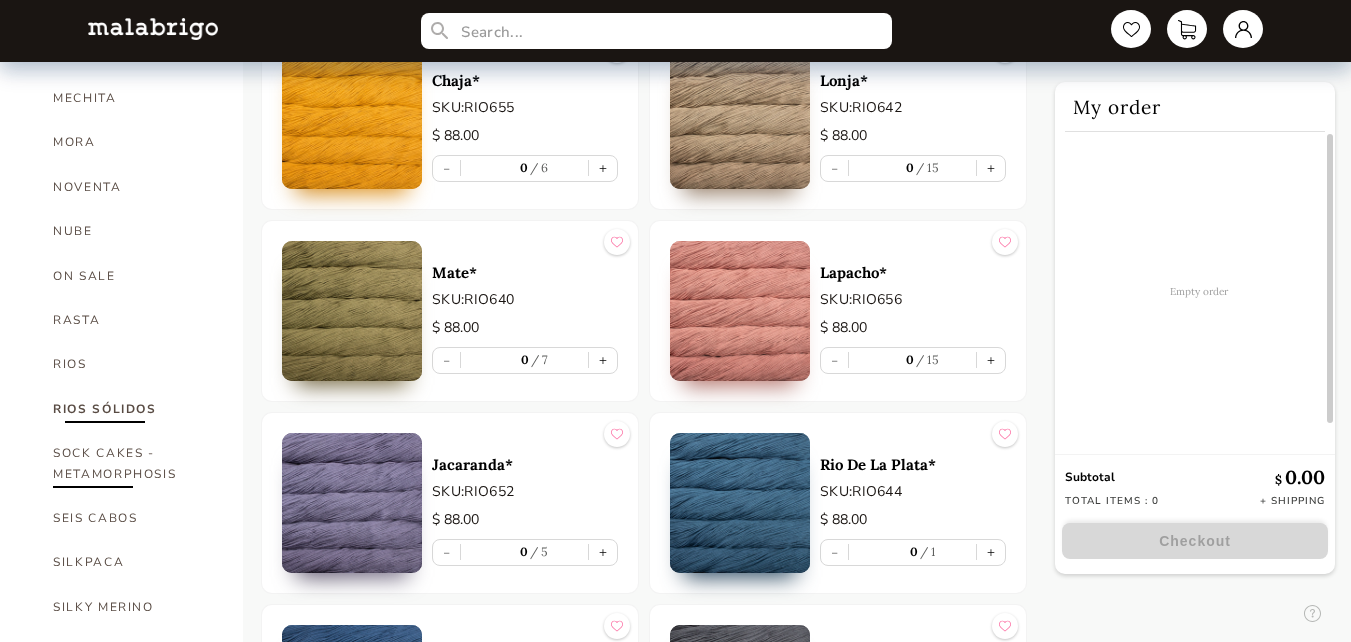 click on "SOCK CAKES - METAMORPHOSIS" at bounding box center (133, 463) 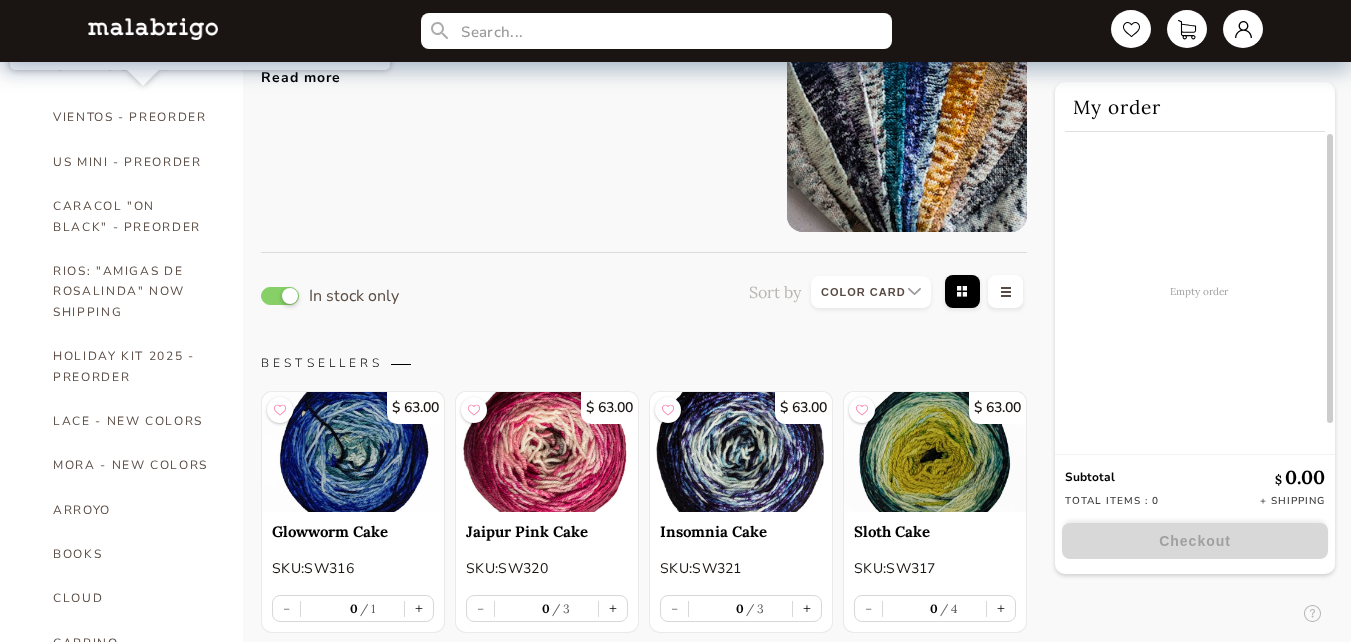 scroll, scrollTop: 0, scrollLeft: 0, axis: both 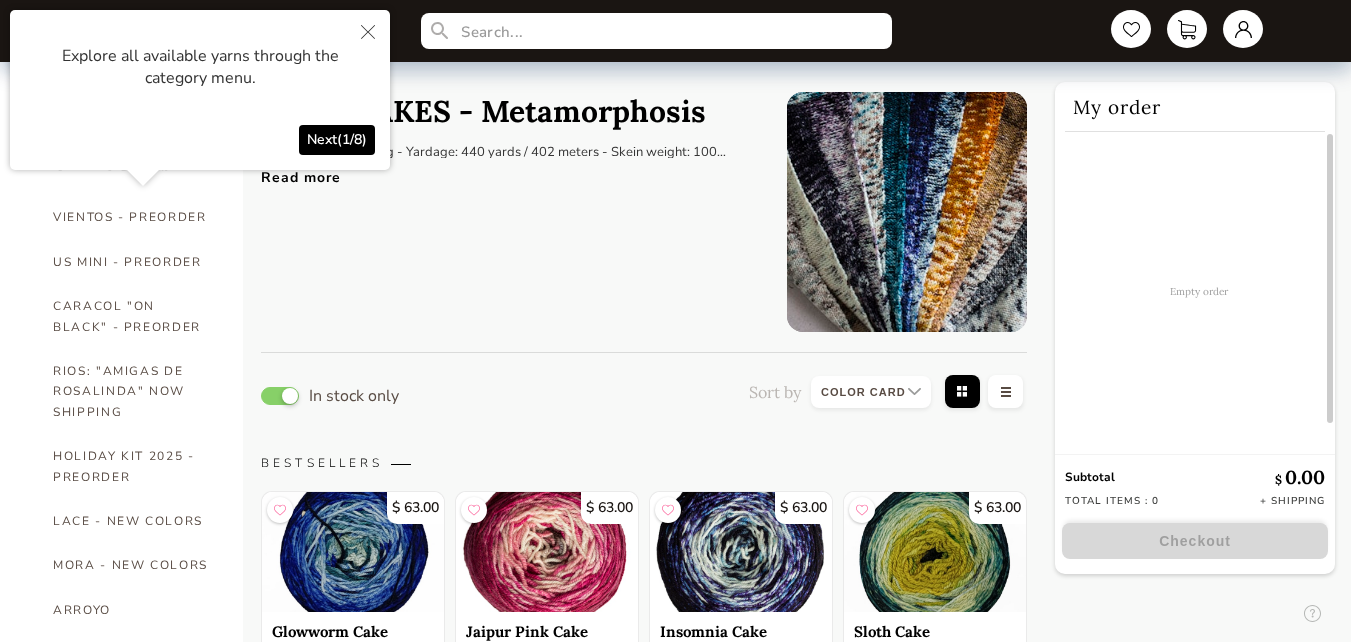 click at bounding box center (907, 212) 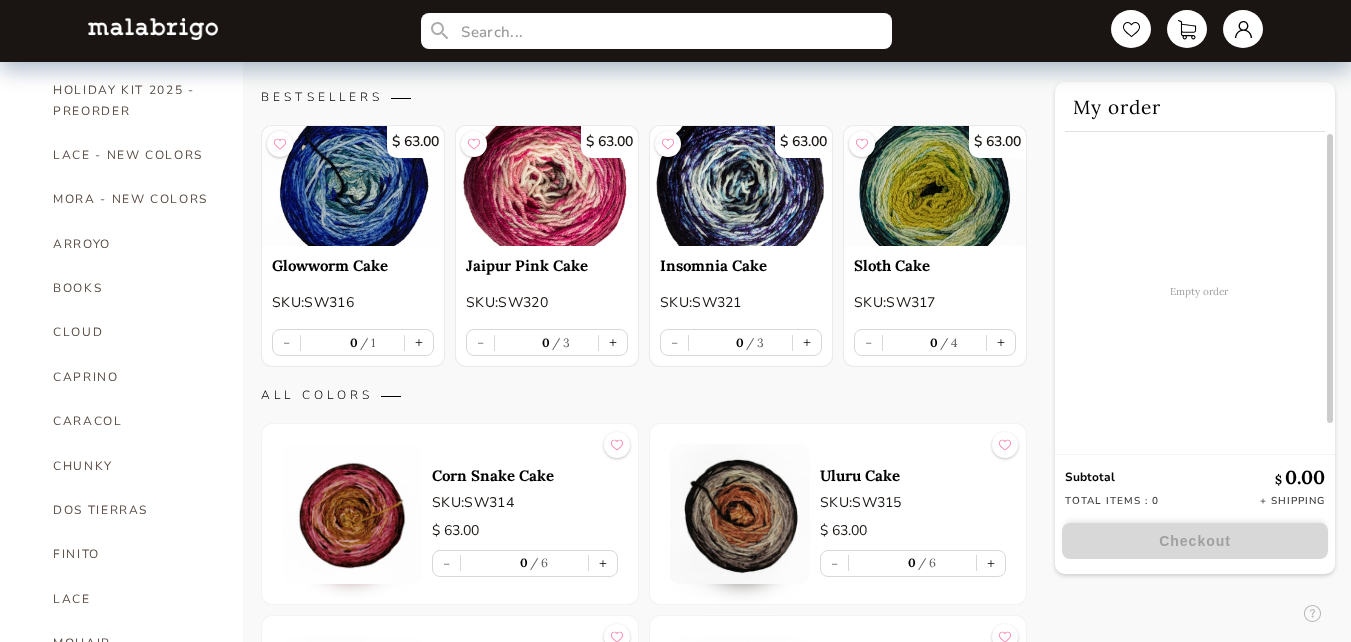 scroll, scrollTop: 400, scrollLeft: 0, axis: vertical 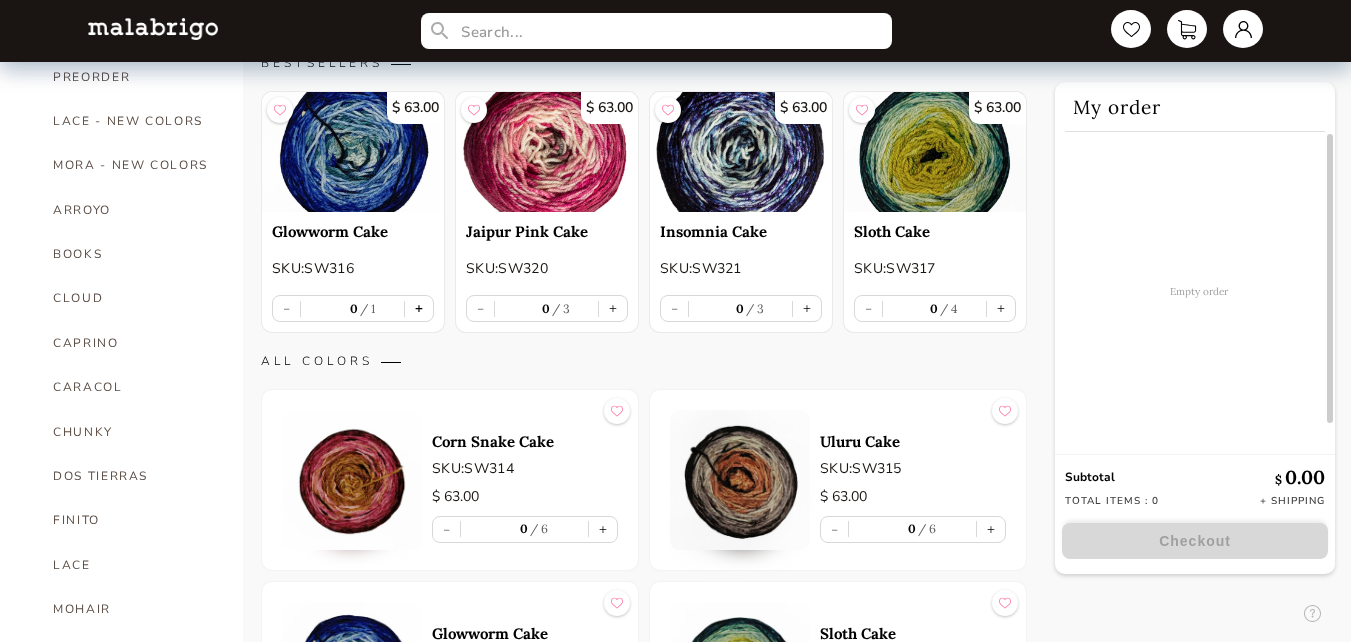 click on "+" at bounding box center [419, 308] 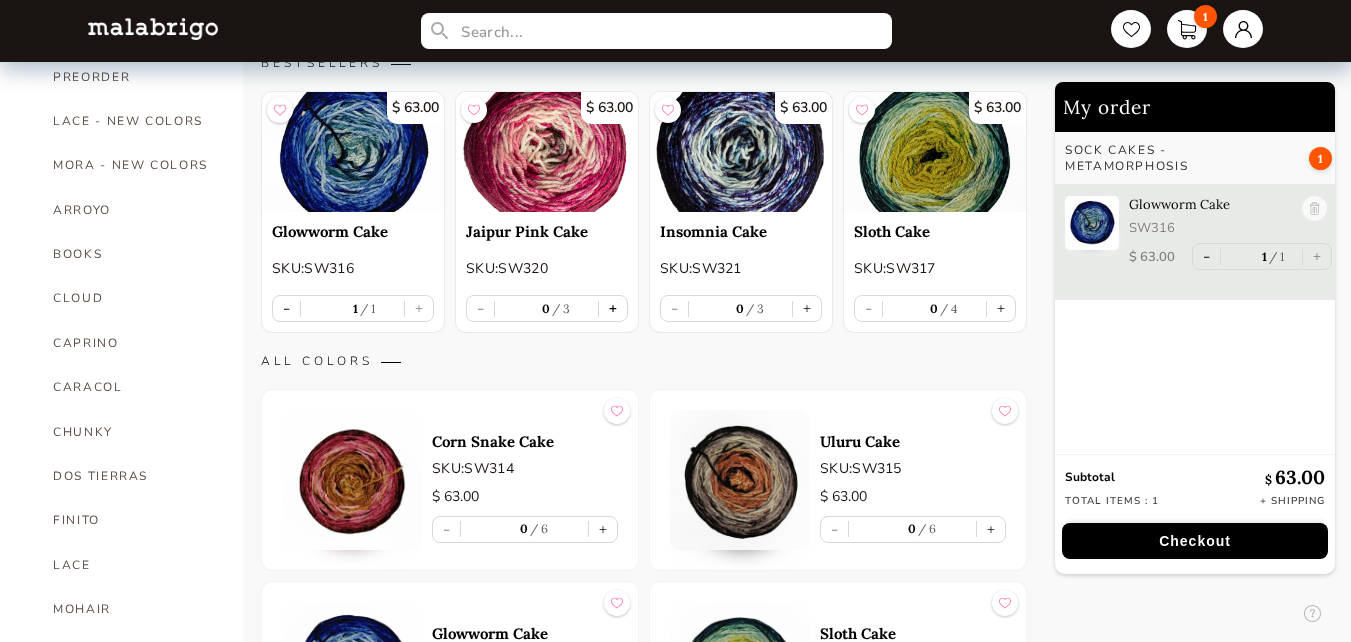 click on "+" at bounding box center [613, 308] 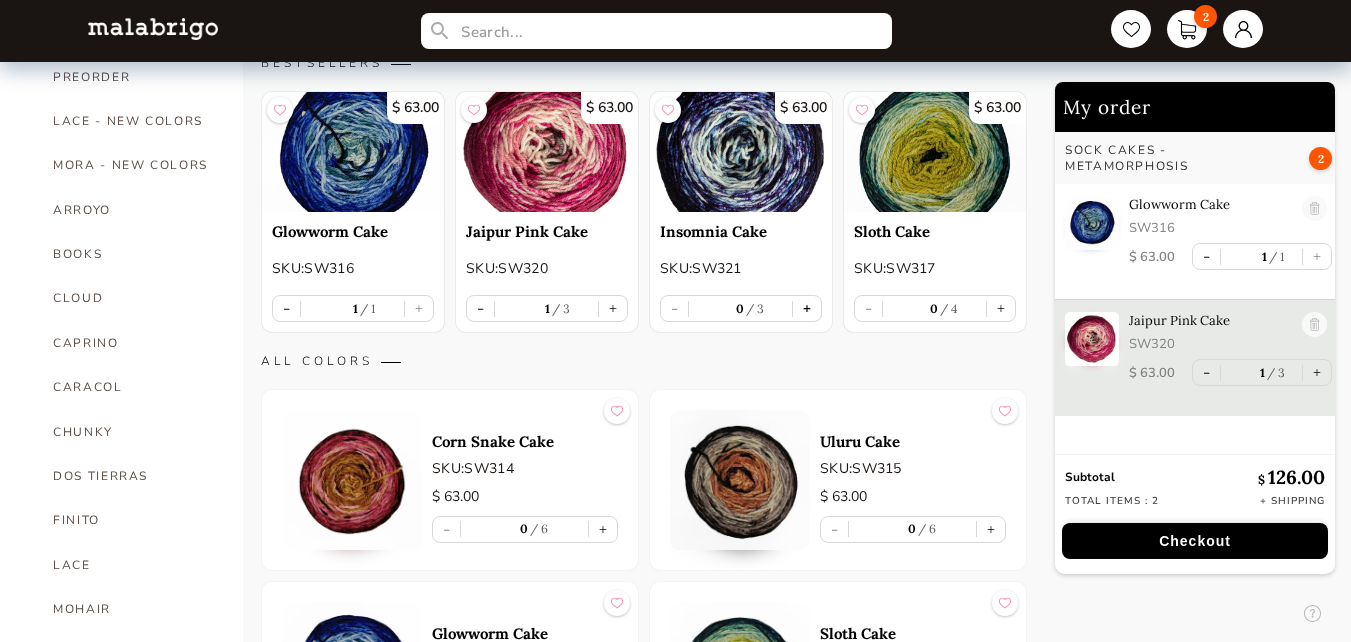 click on "+" at bounding box center (807, 308) 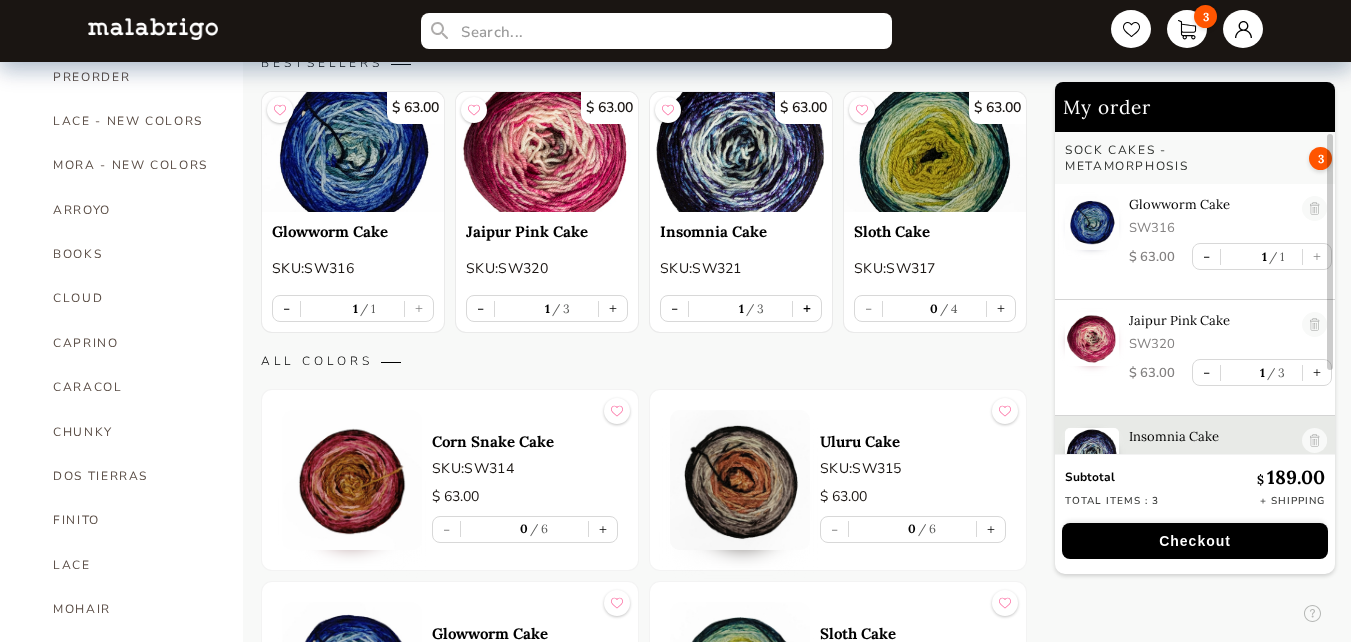 scroll, scrollTop: 7, scrollLeft: 0, axis: vertical 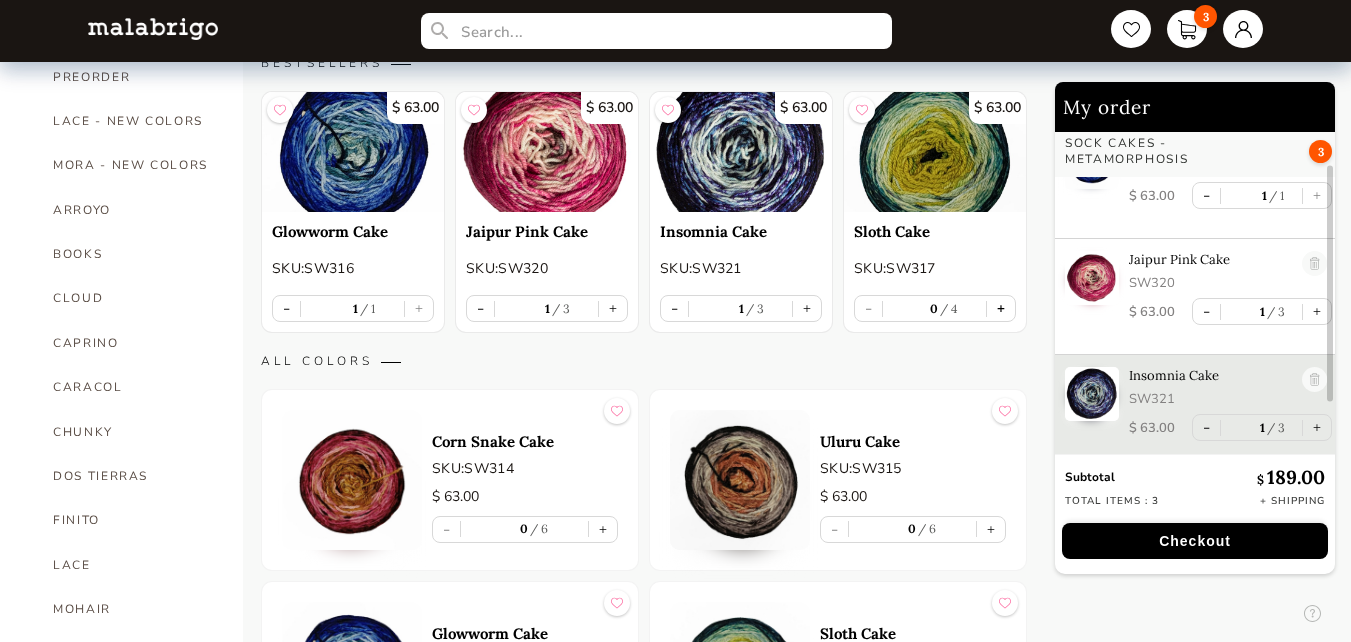 click on "+" at bounding box center (1001, 308) 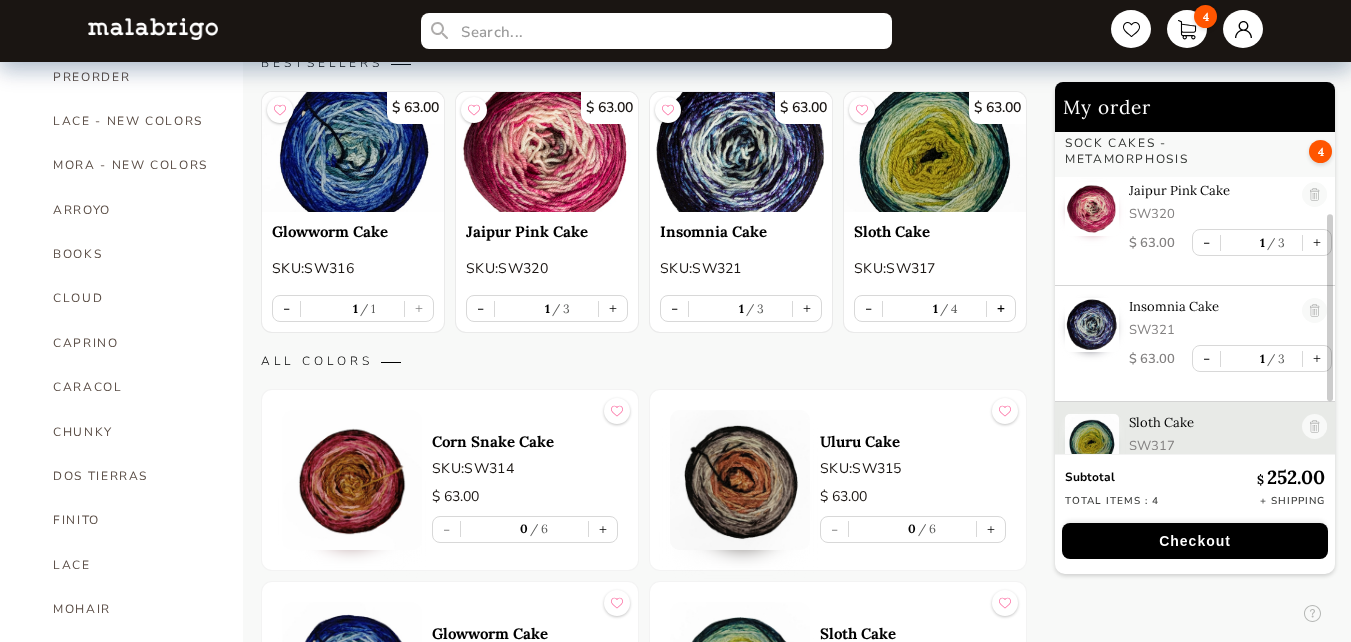 scroll, scrollTop: 170, scrollLeft: 0, axis: vertical 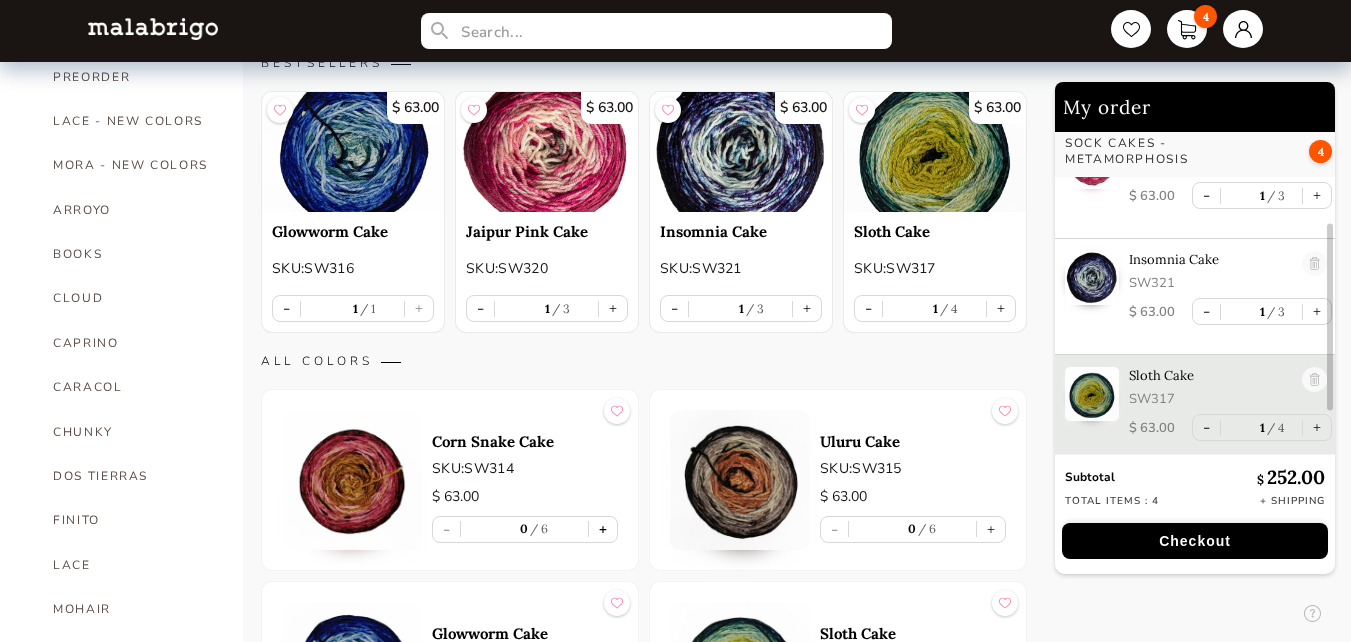 click on "+" at bounding box center [603, 529] 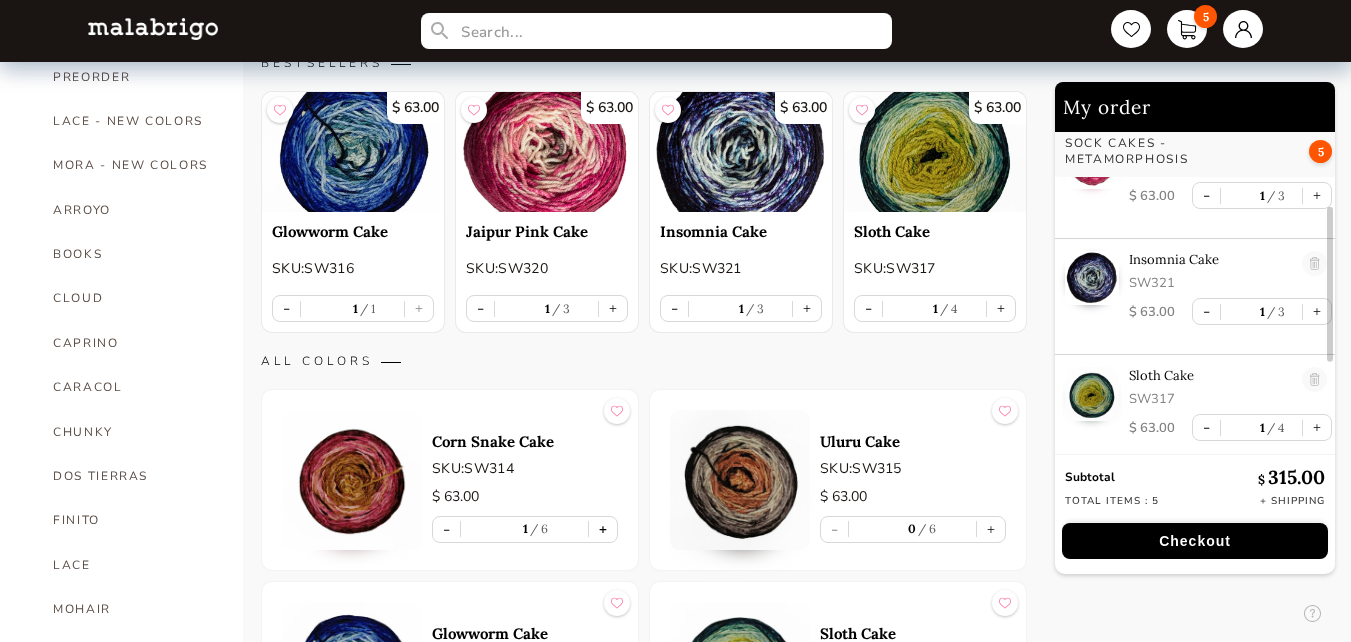 scroll, scrollTop: 286, scrollLeft: 0, axis: vertical 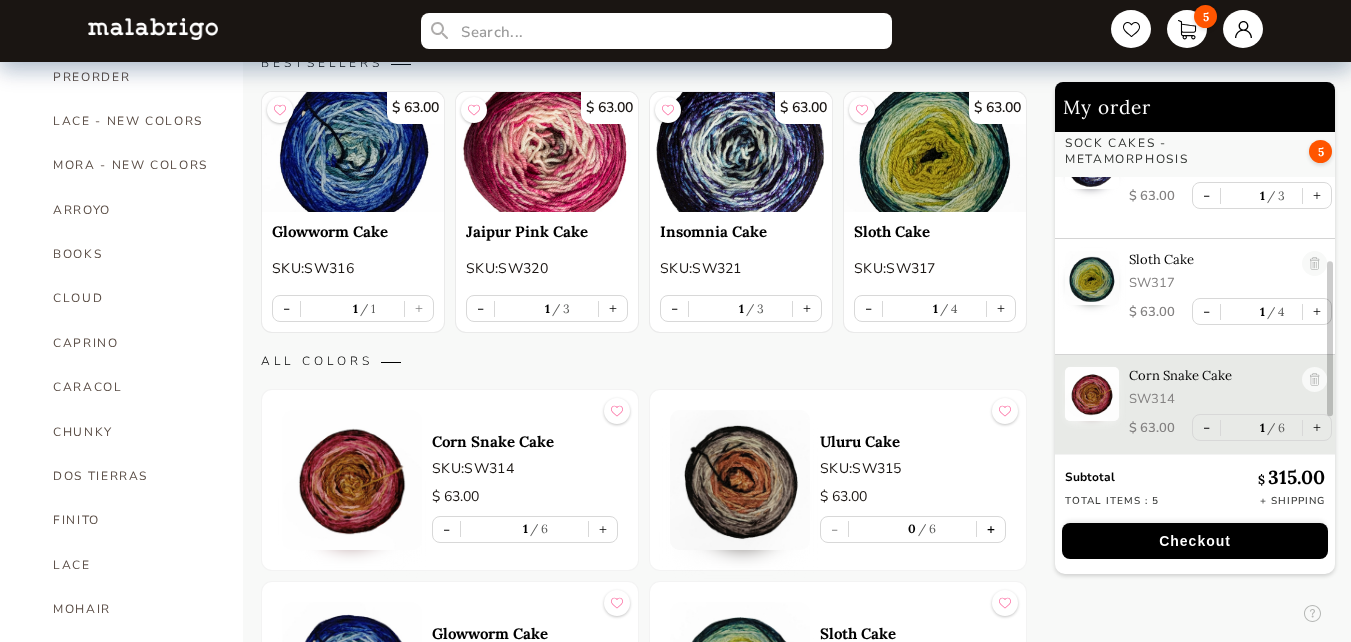click on "+" at bounding box center [991, 529] 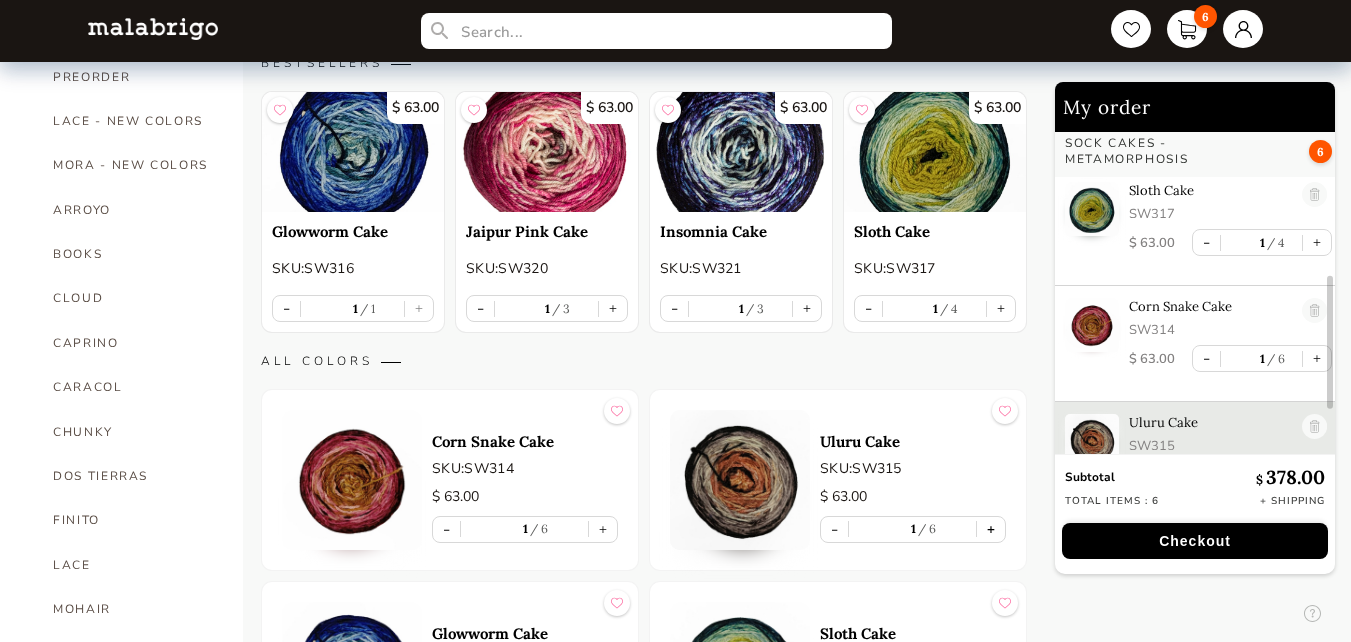 scroll, scrollTop: 402, scrollLeft: 0, axis: vertical 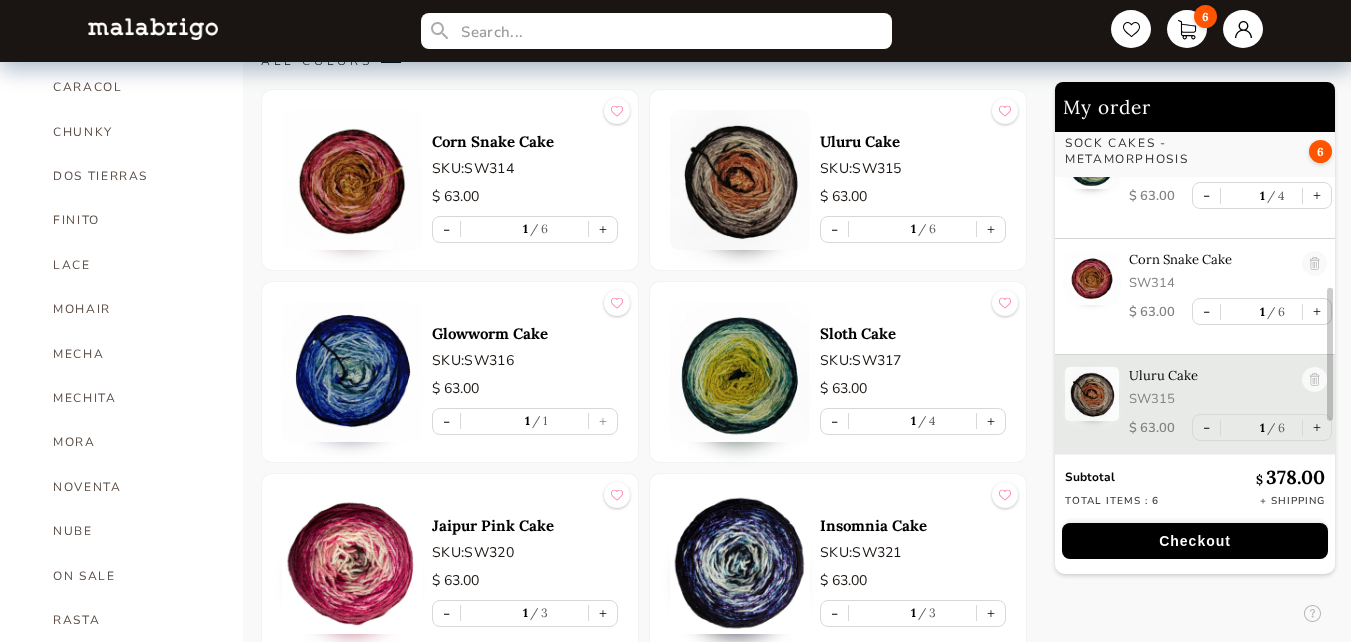 click on "- 1 1 +" at bounding box center (525, 421) 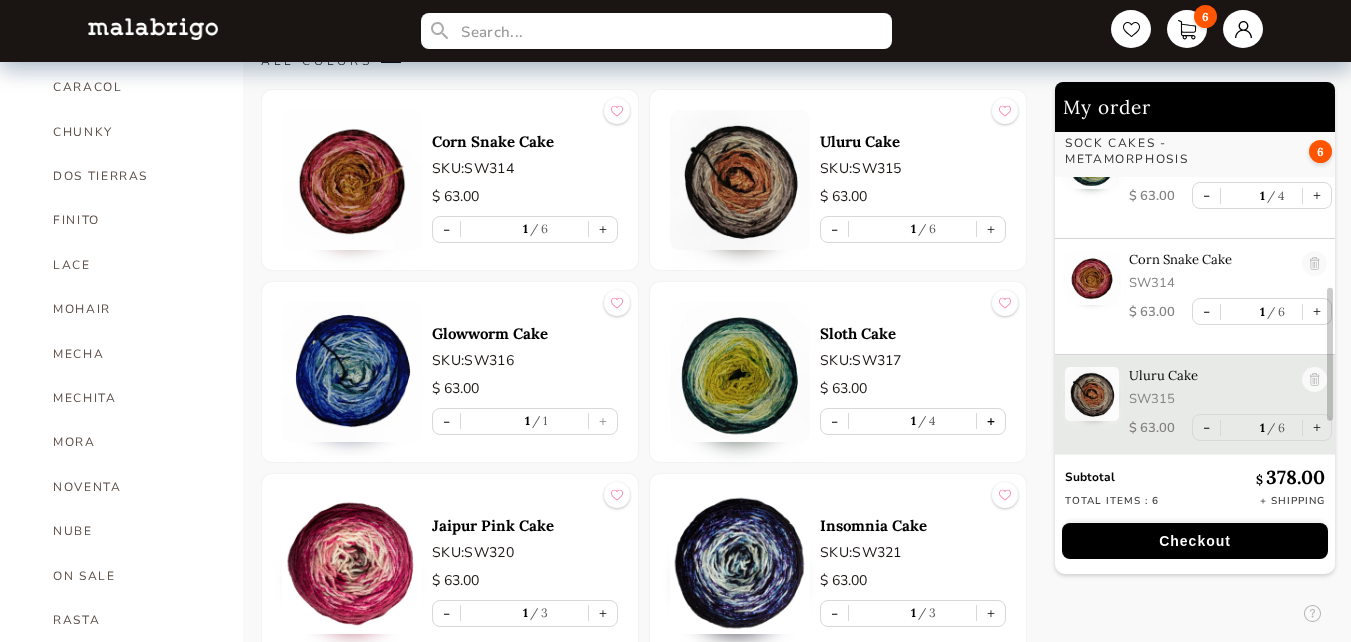 click on "+" at bounding box center [991, 421] 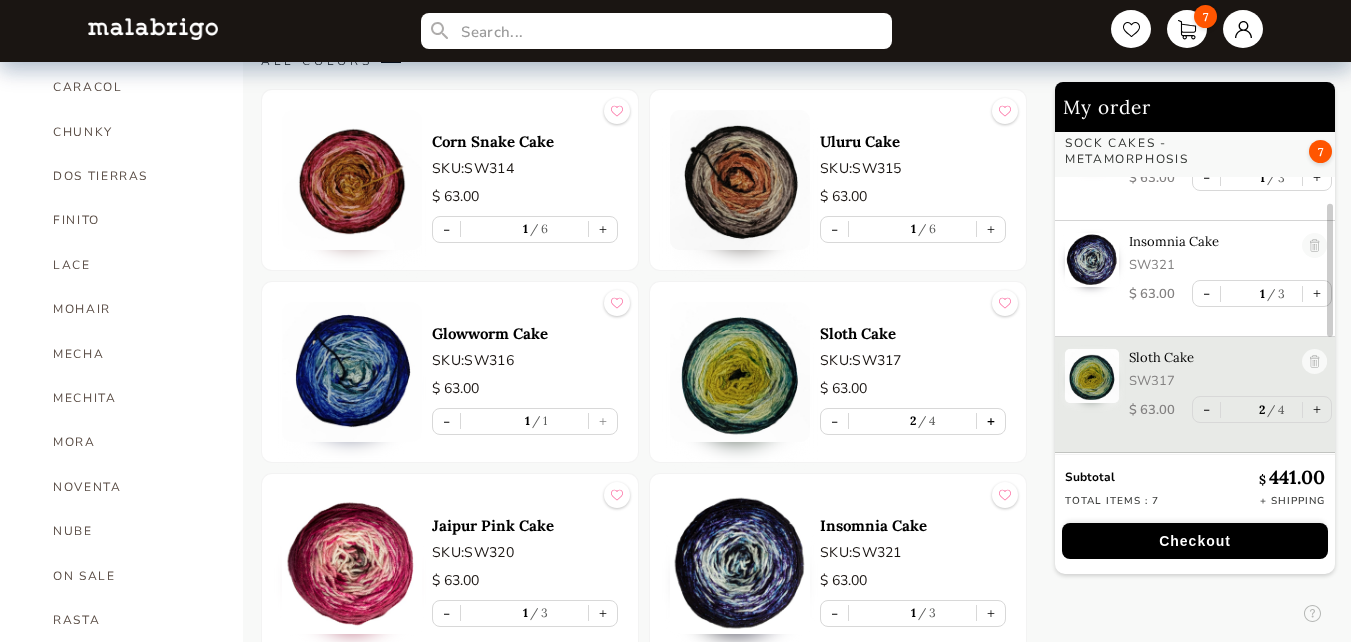scroll, scrollTop: 187, scrollLeft: 0, axis: vertical 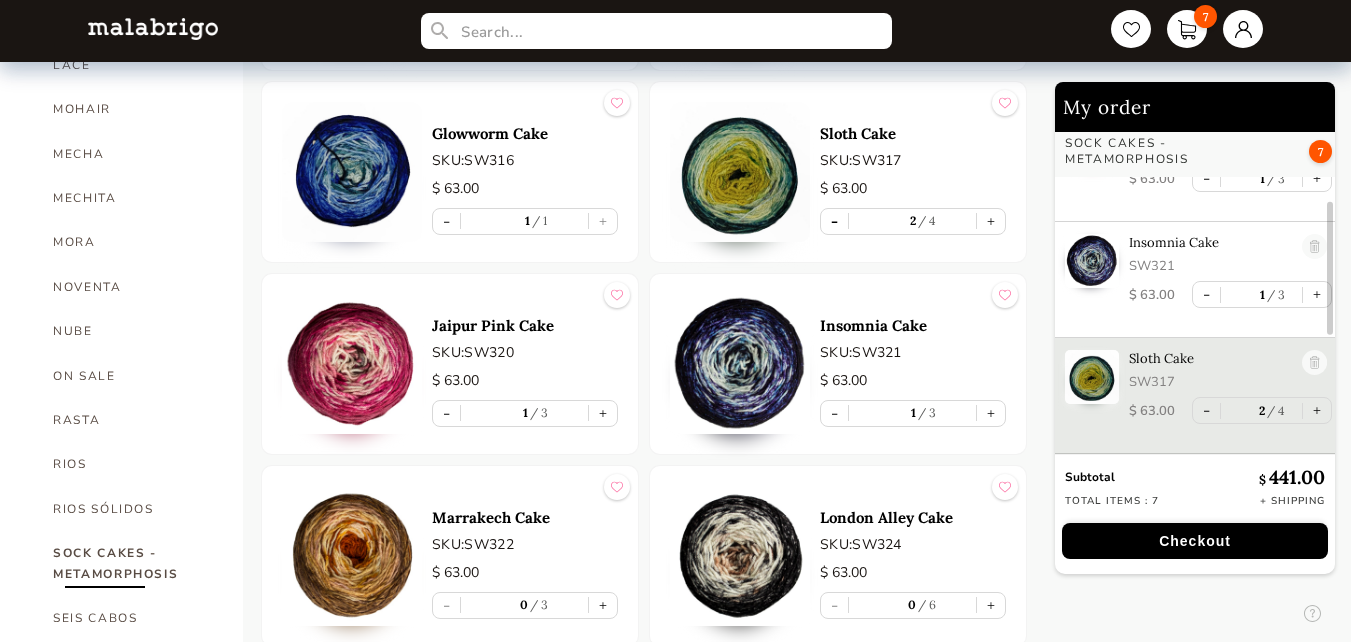 click on "-" at bounding box center [834, 221] 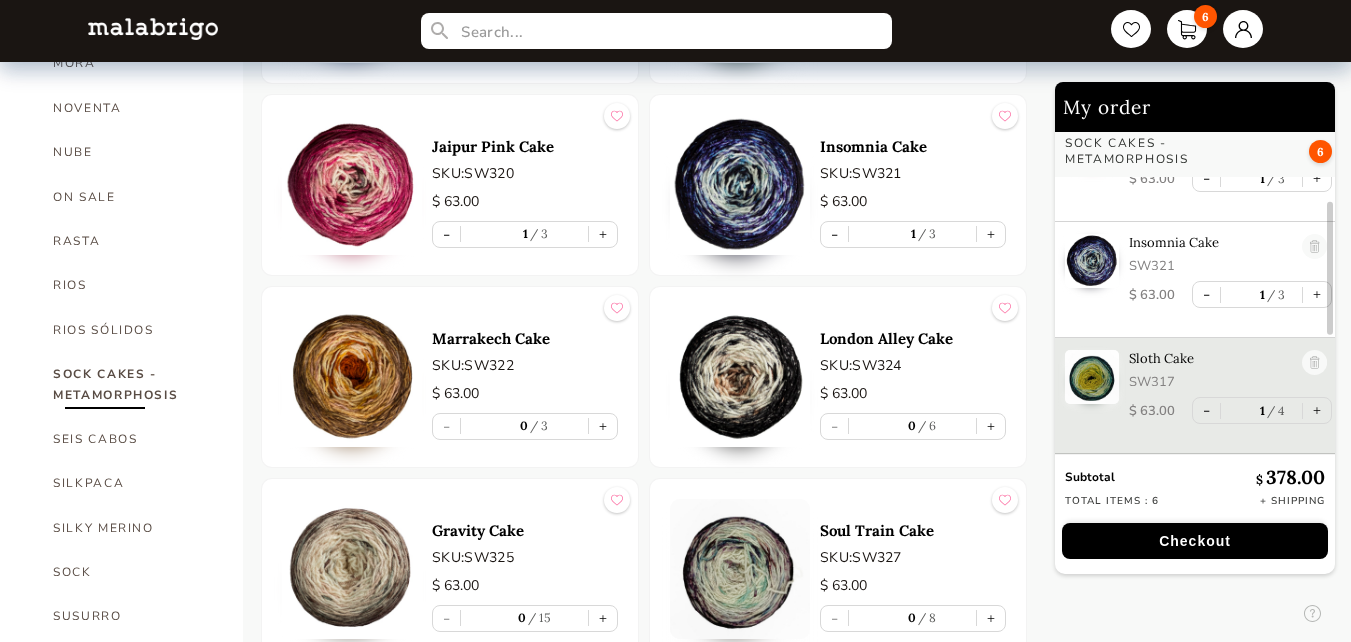 scroll, scrollTop: 1100, scrollLeft: 0, axis: vertical 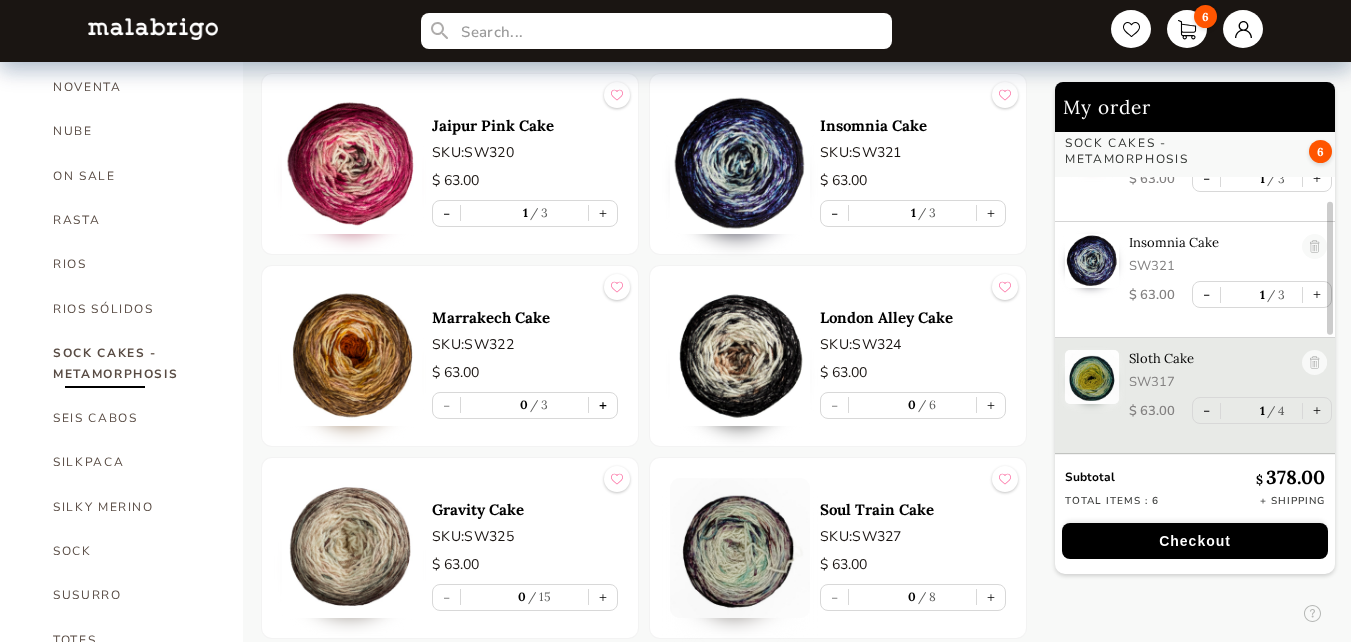 click on "+" at bounding box center [603, 405] 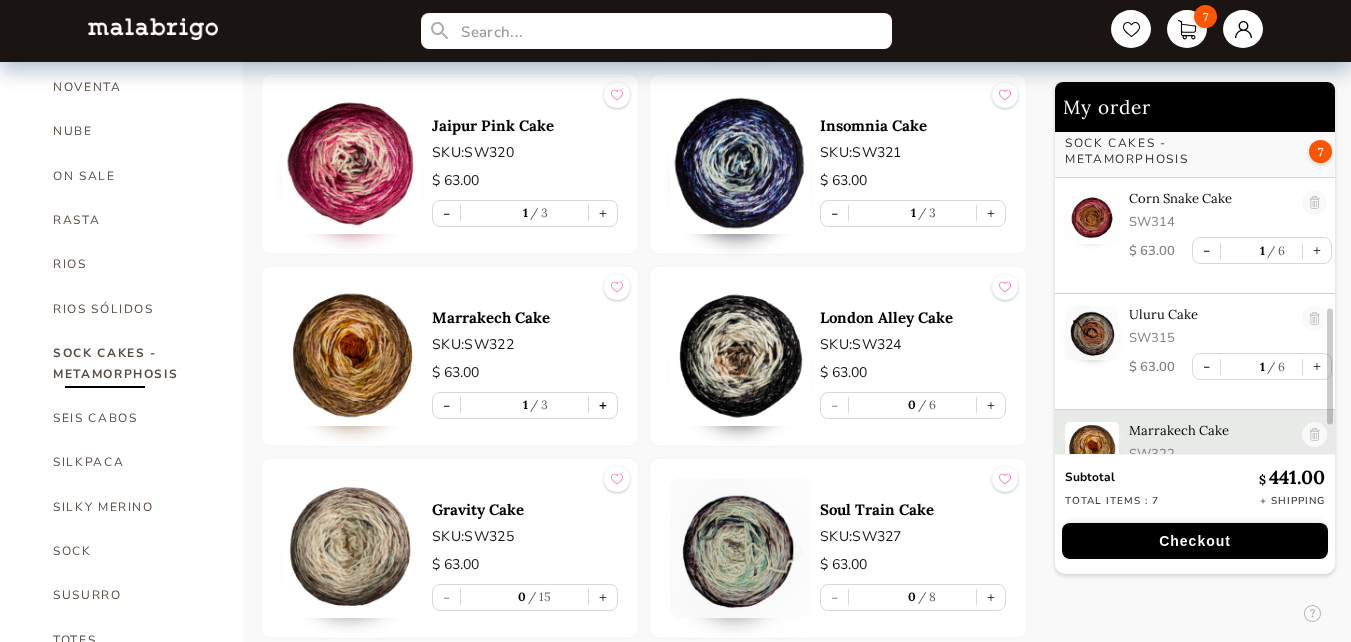 scroll, scrollTop: 520, scrollLeft: 0, axis: vertical 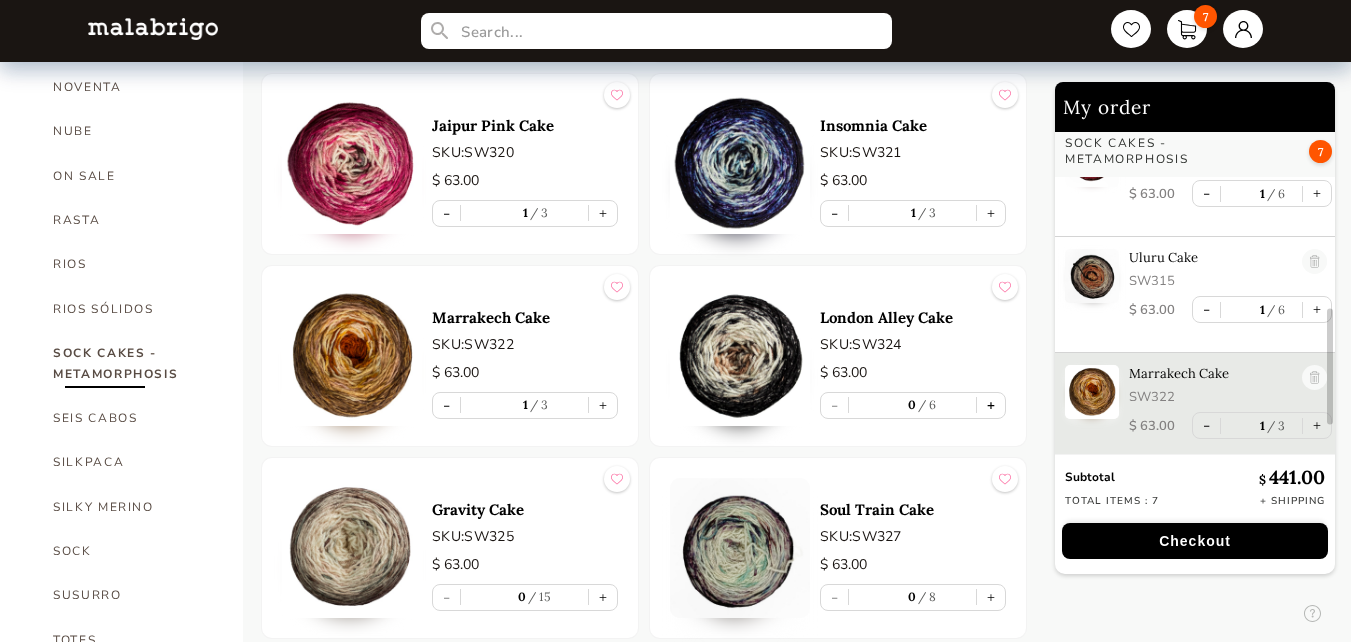 click on "+" at bounding box center [991, 405] 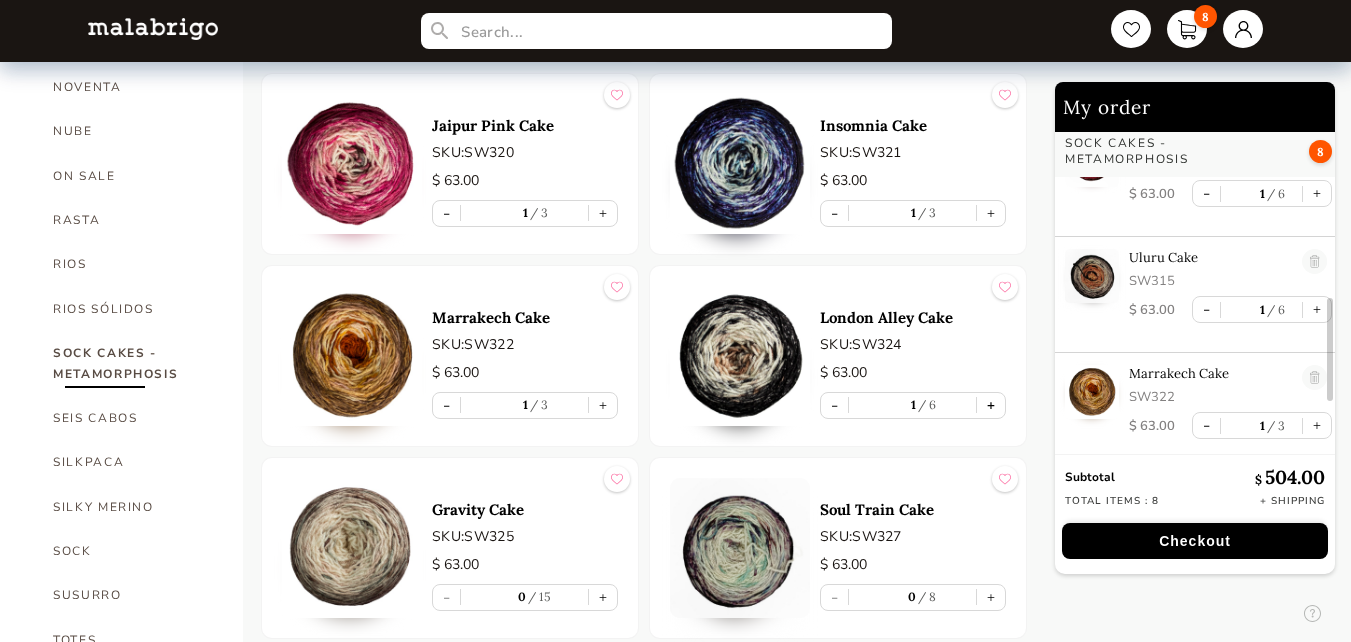 scroll, scrollTop: 634, scrollLeft: 0, axis: vertical 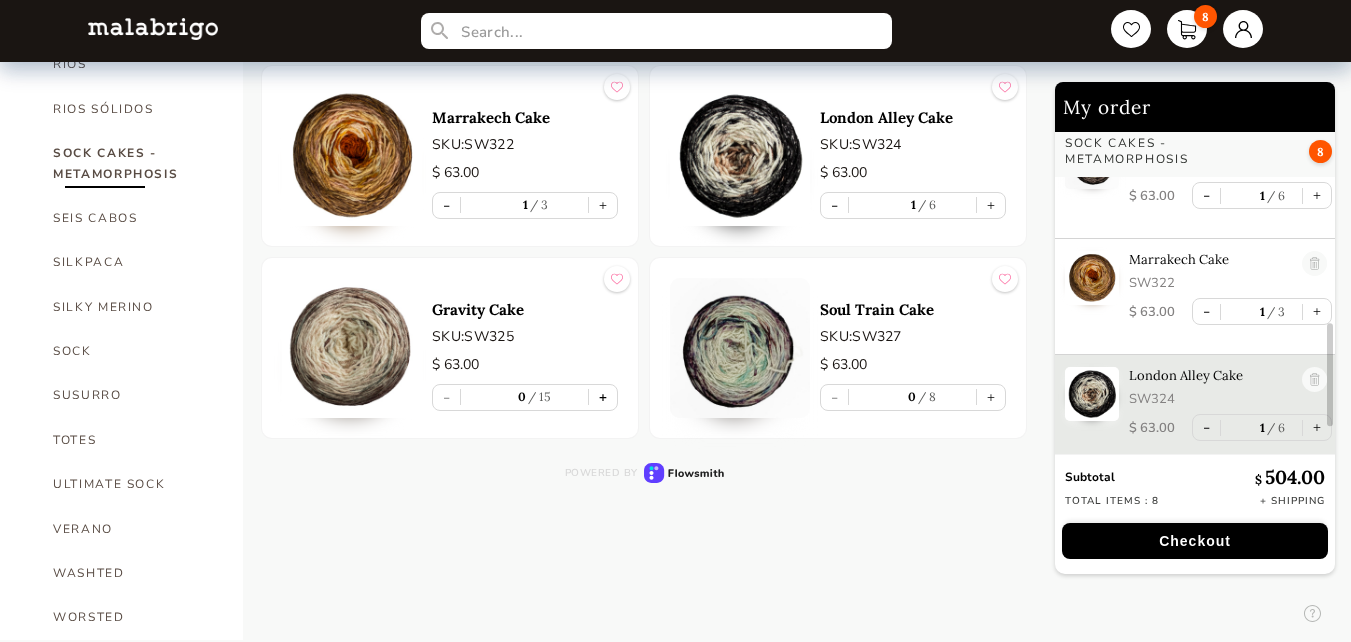click on "+" at bounding box center [603, 397] 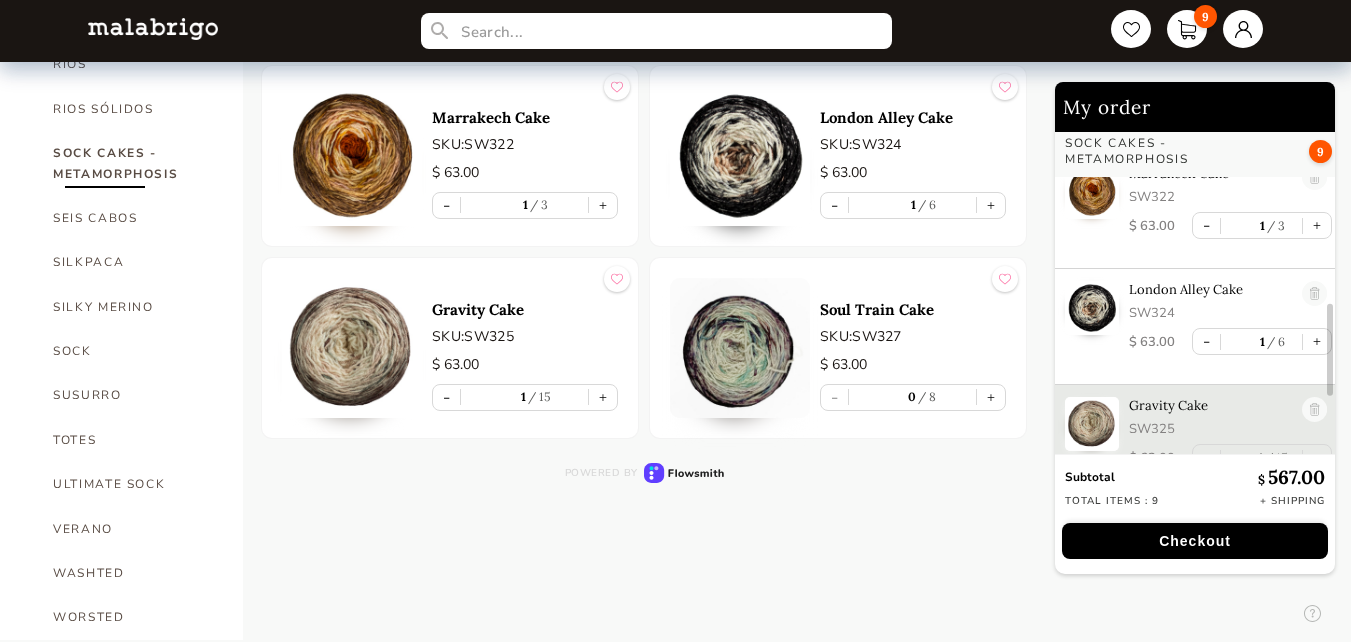 scroll, scrollTop: 750, scrollLeft: 0, axis: vertical 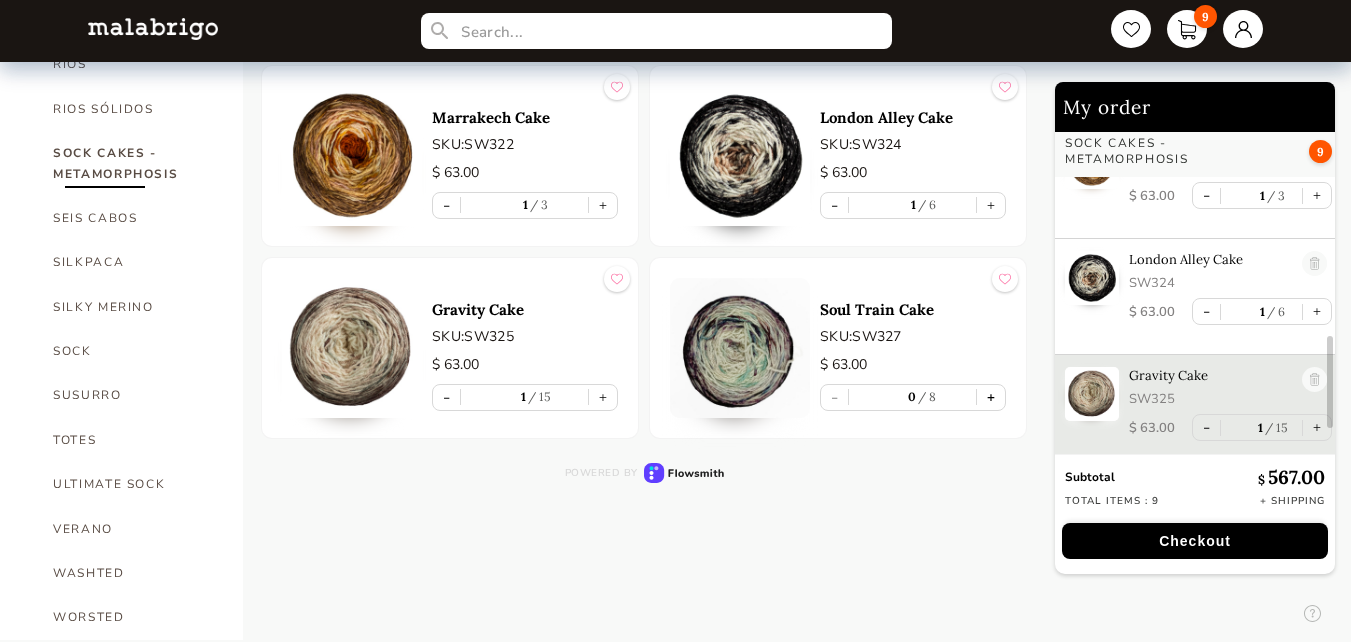 click on "+" at bounding box center (991, 397) 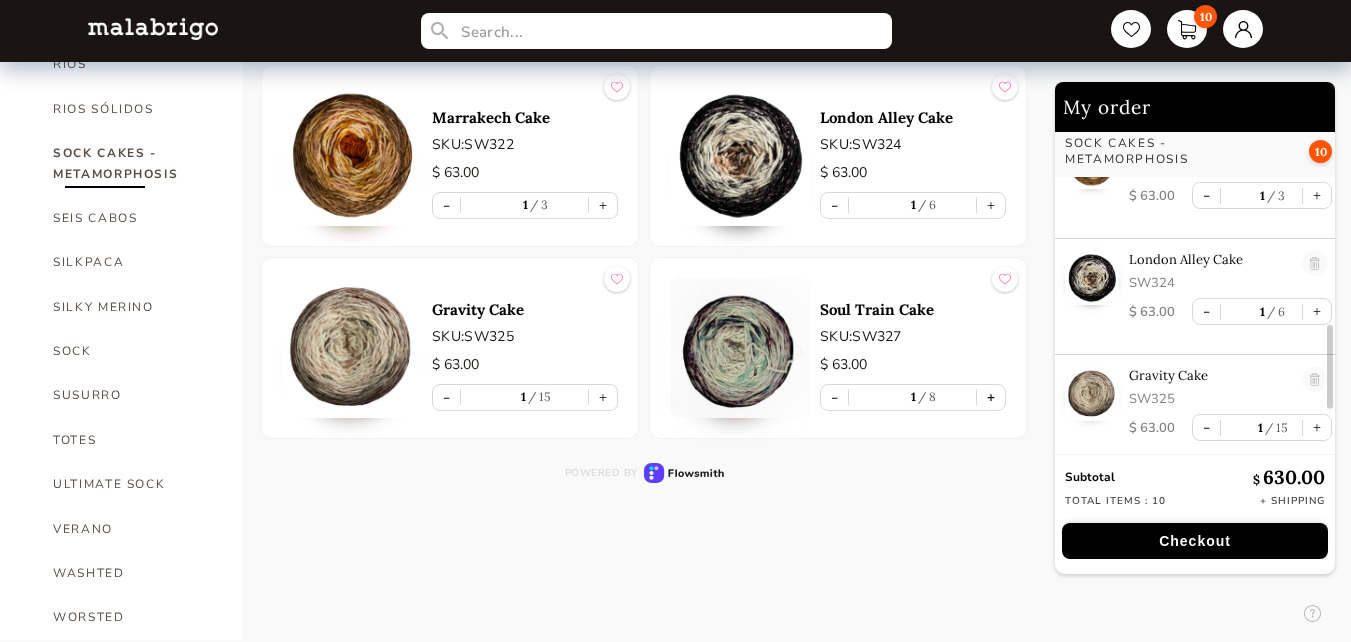 scroll, scrollTop: 866, scrollLeft: 0, axis: vertical 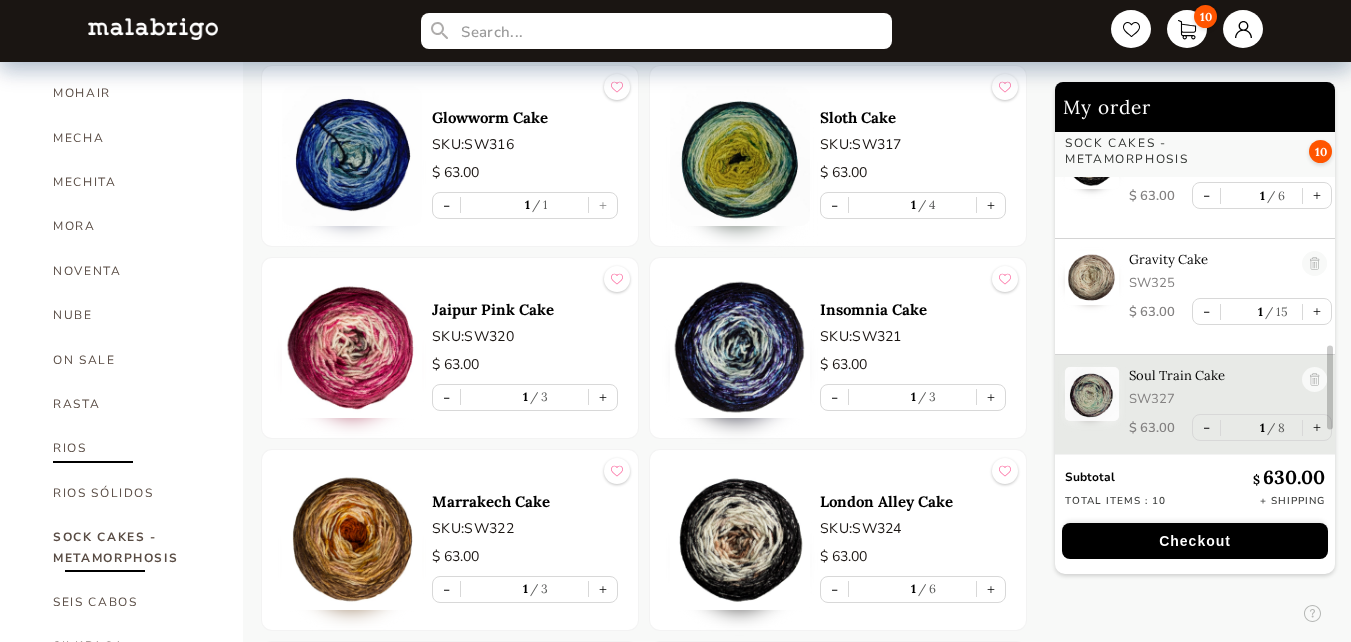 click on "RIOS" at bounding box center [133, 448] 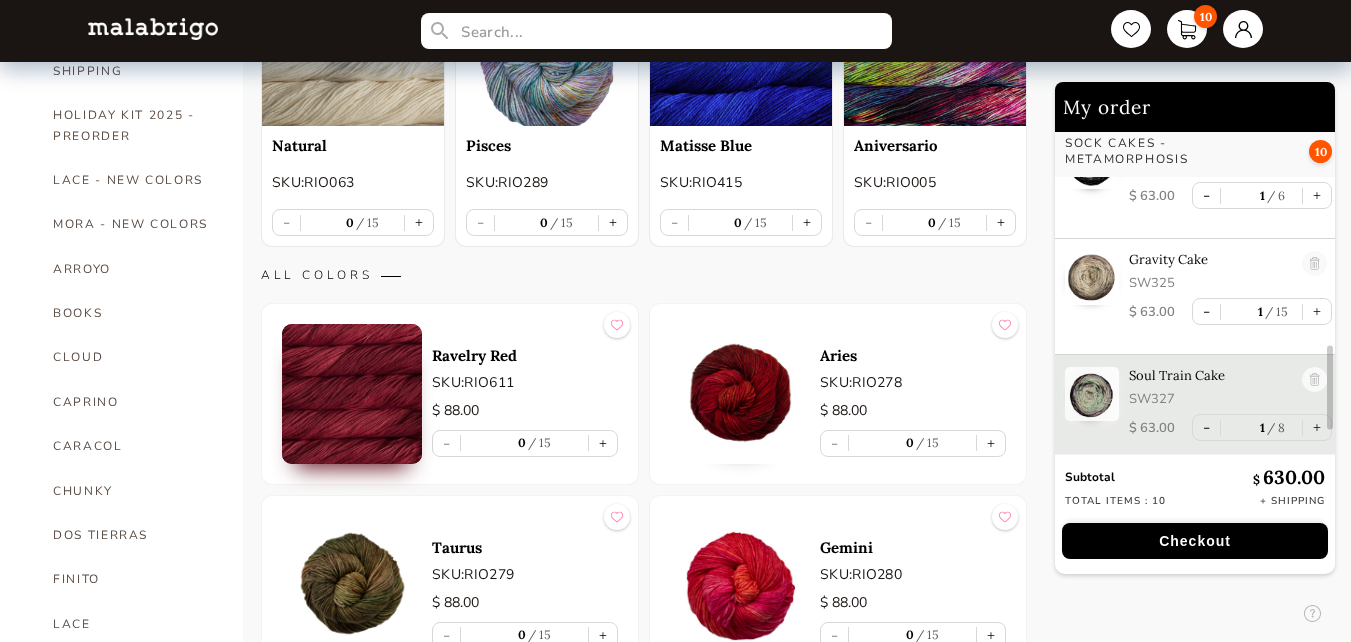 scroll, scrollTop: 316, scrollLeft: 0, axis: vertical 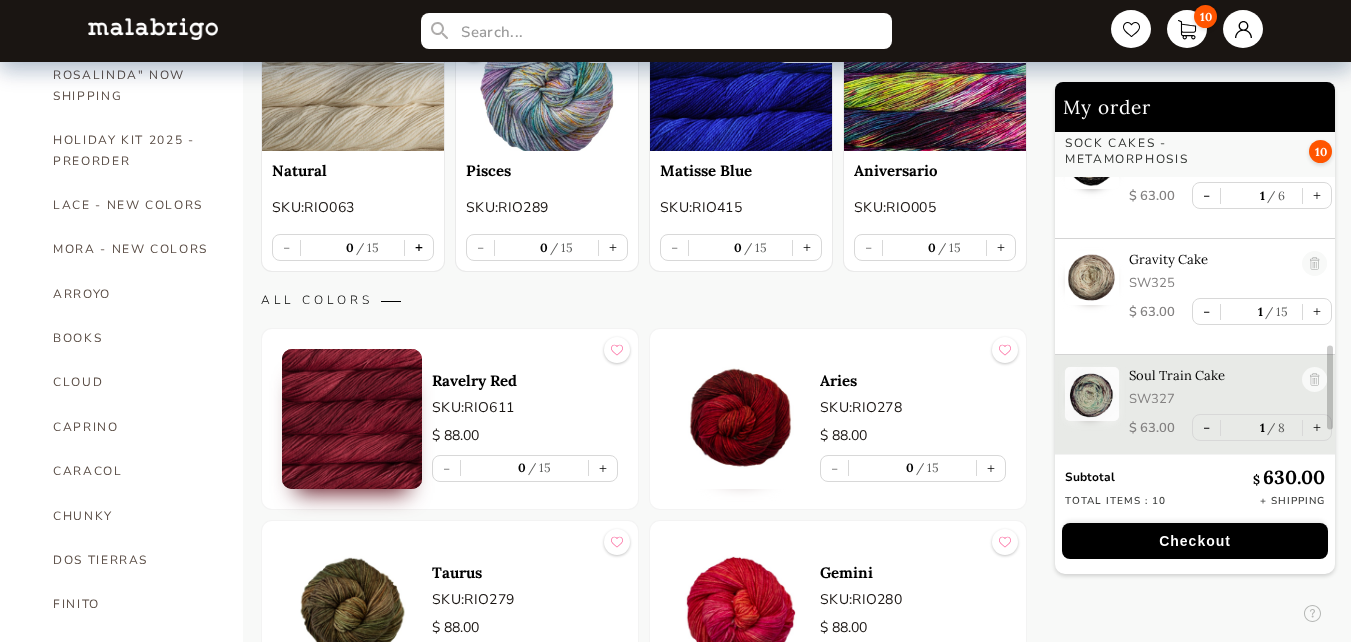 click on "+" at bounding box center [419, 247] 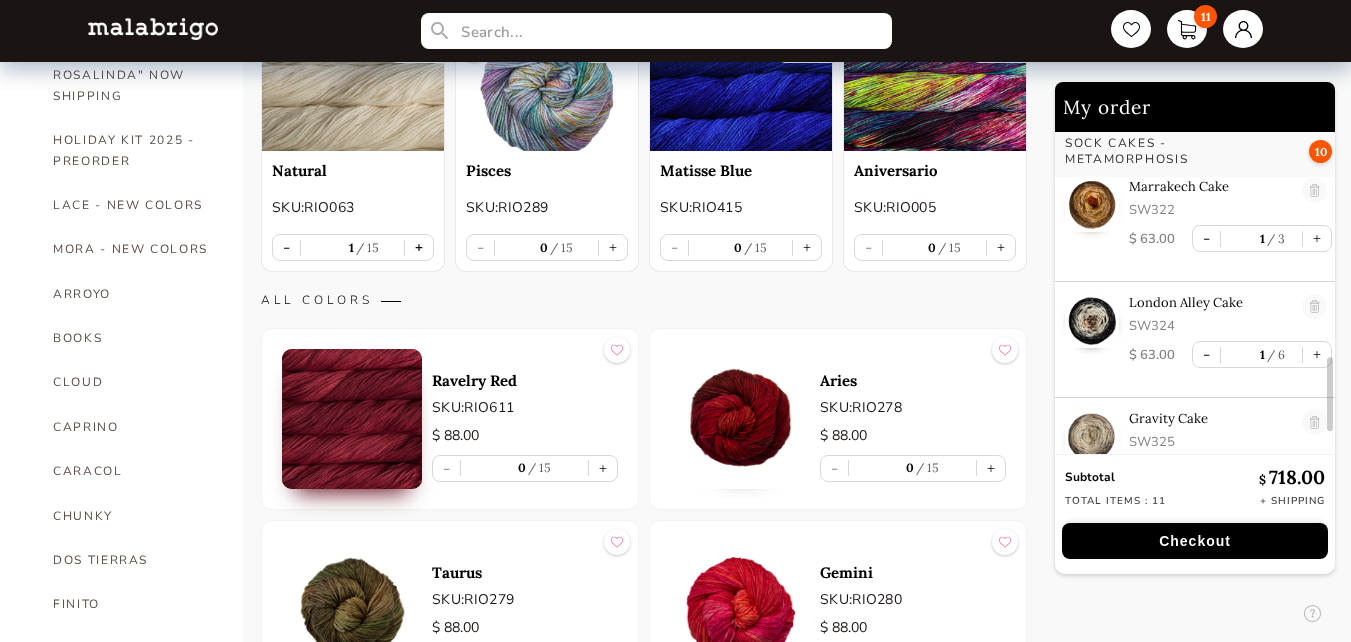 scroll, scrollTop: 1025, scrollLeft: 0, axis: vertical 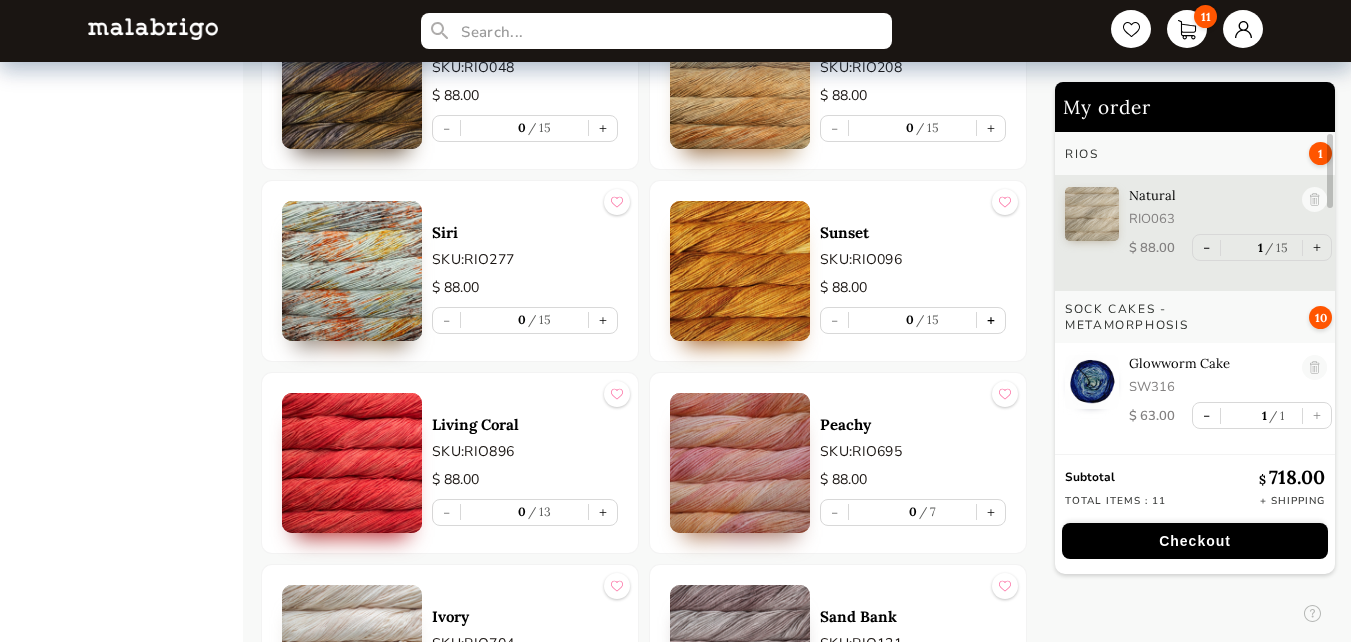 click on "+" at bounding box center [991, 320] 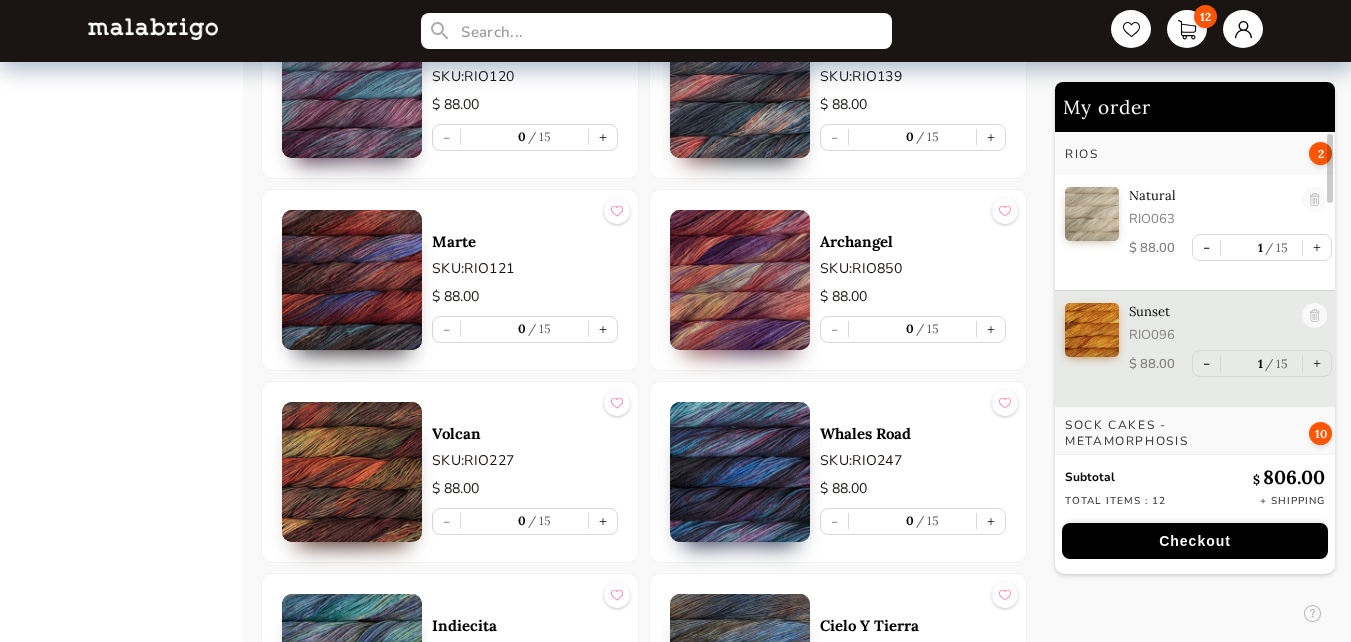 scroll, scrollTop: 9716, scrollLeft: 0, axis: vertical 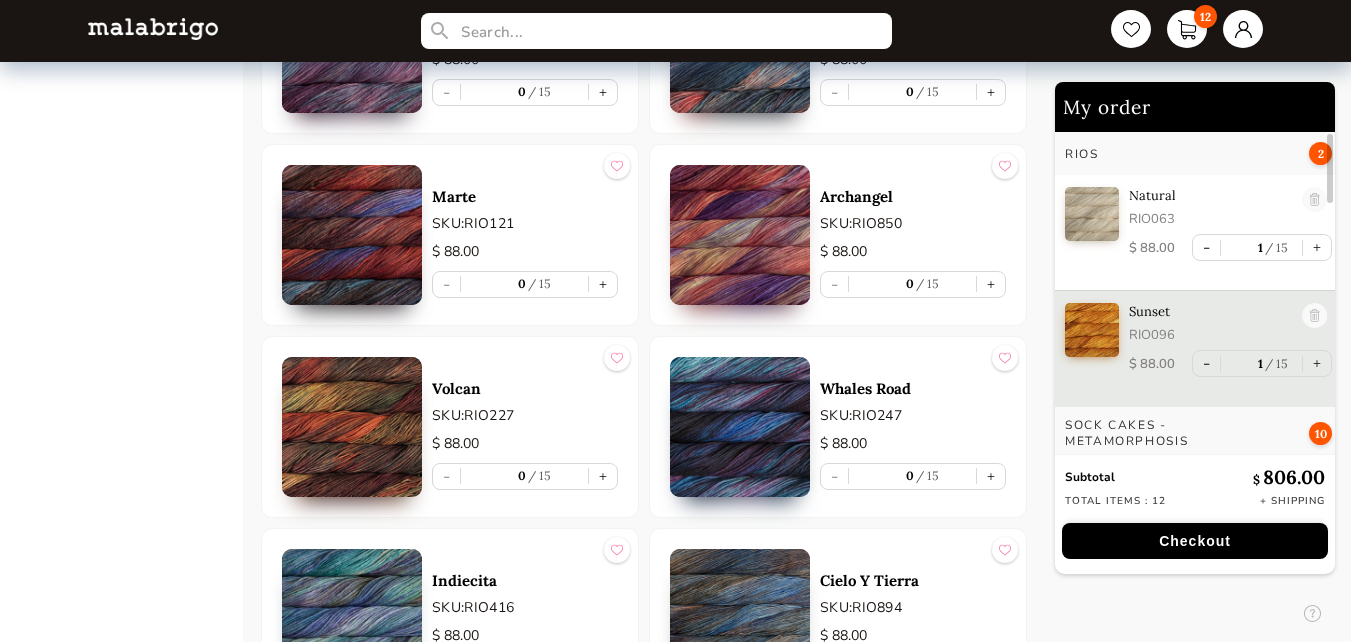 drag, startPoint x: 605, startPoint y: 94, endPoint x: 613, endPoint y: 106, distance: 14.422205 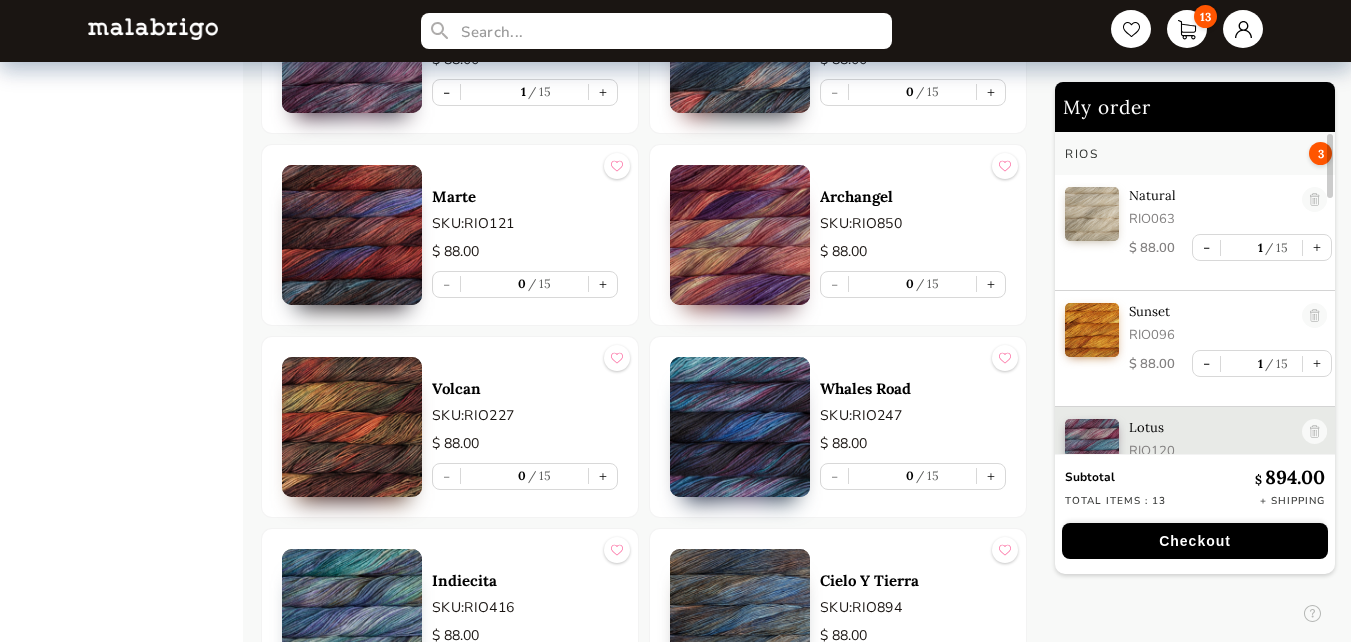 scroll, scrollTop: 7, scrollLeft: 0, axis: vertical 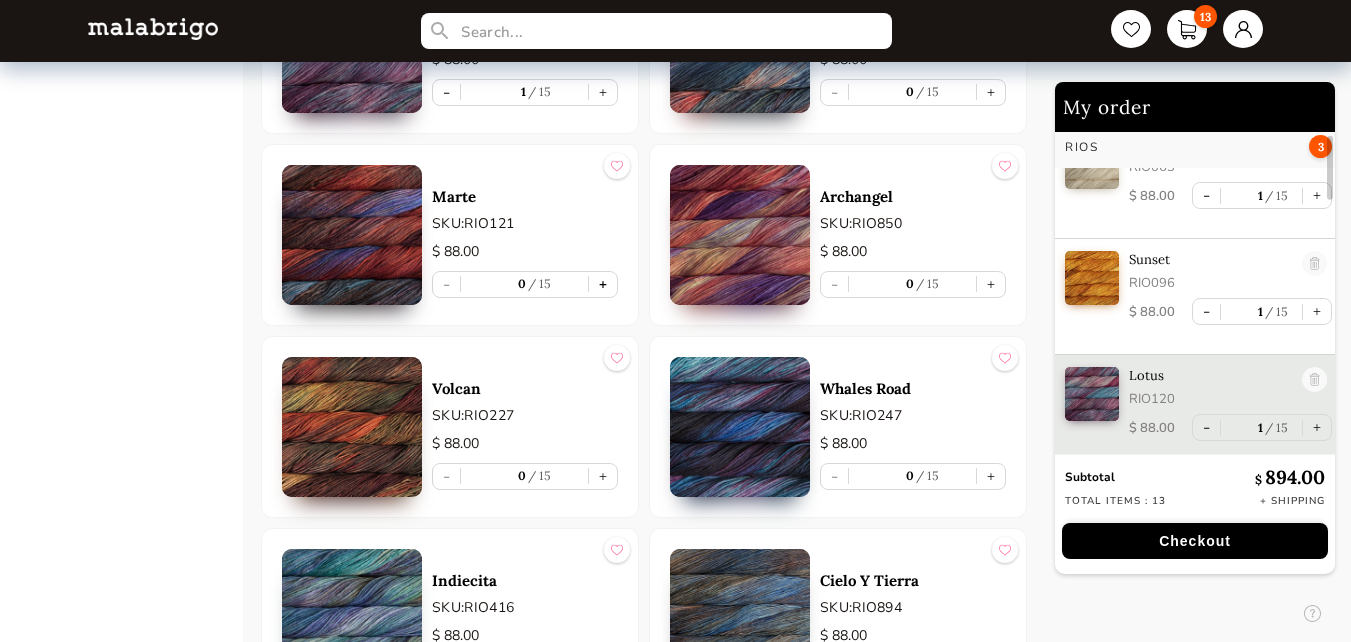 click on "+" at bounding box center [603, 284] 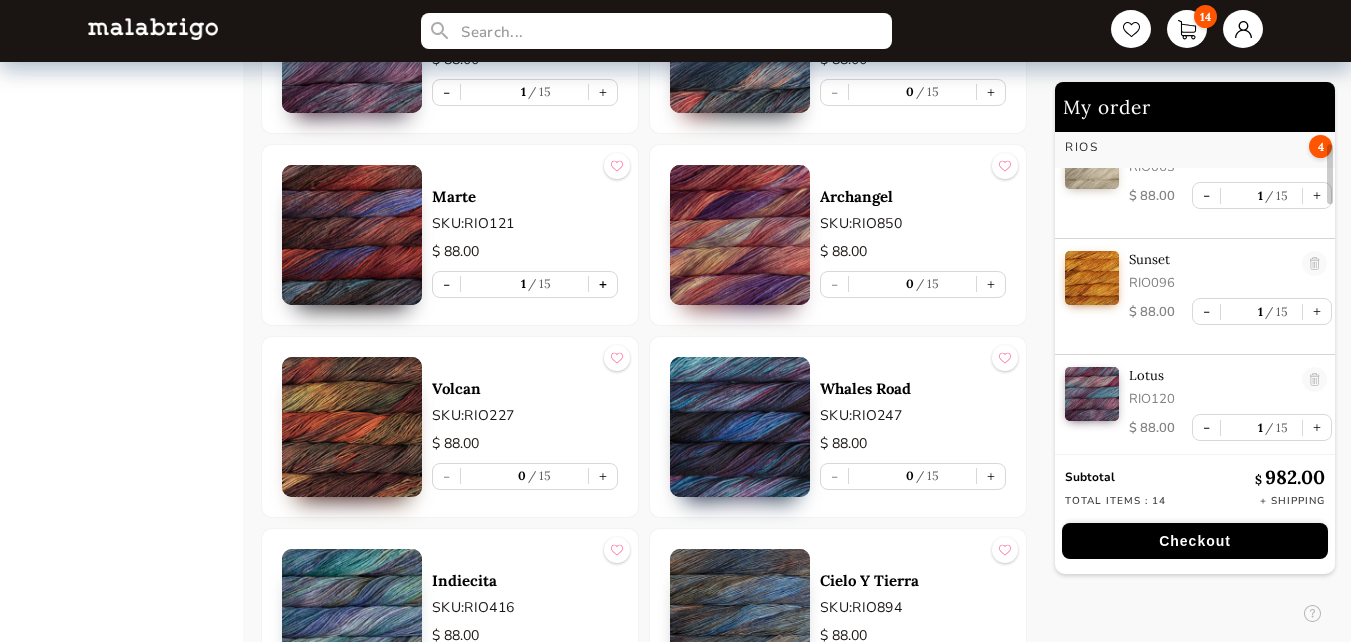 scroll, scrollTop: 161, scrollLeft: 0, axis: vertical 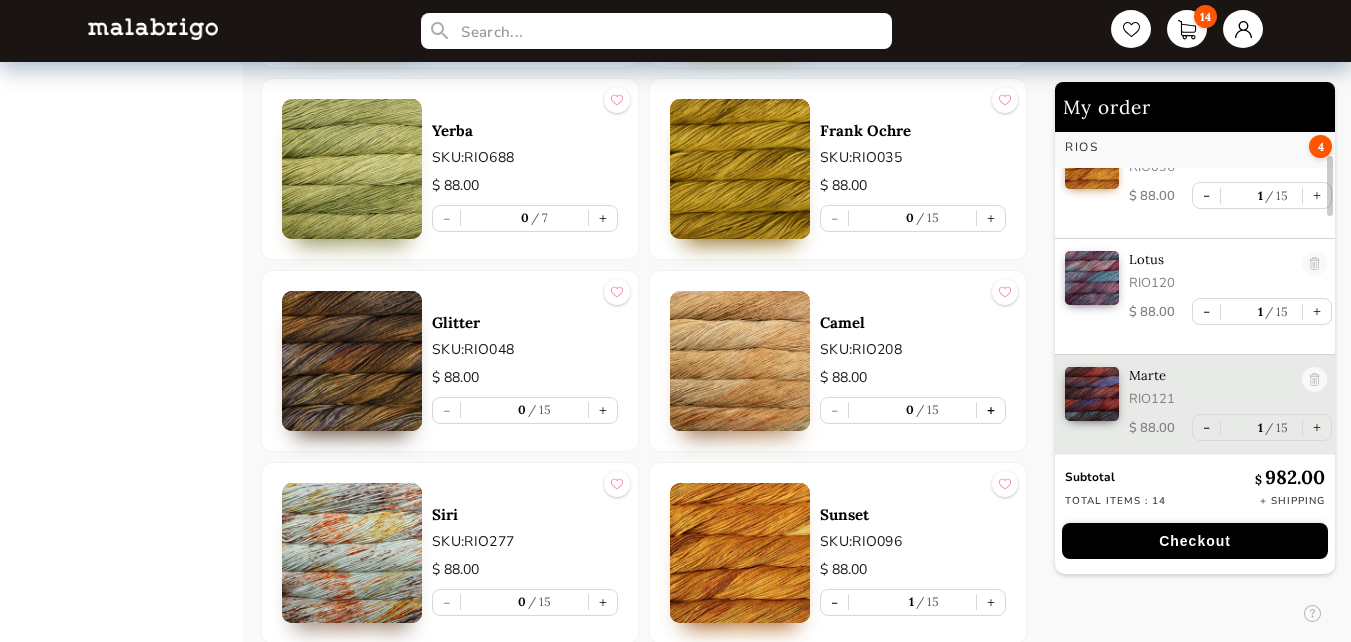 click on "+" at bounding box center (991, 410) 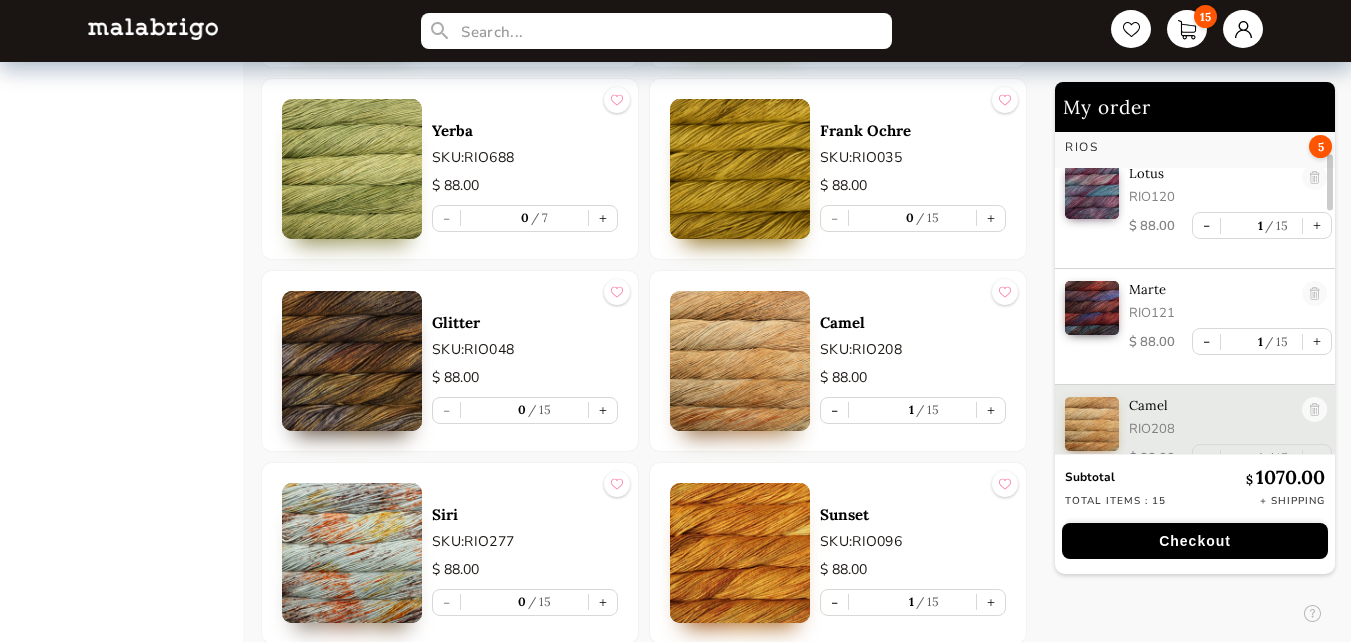 scroll, scrollTop: 277, scrollLeft: 0, axis: vertical 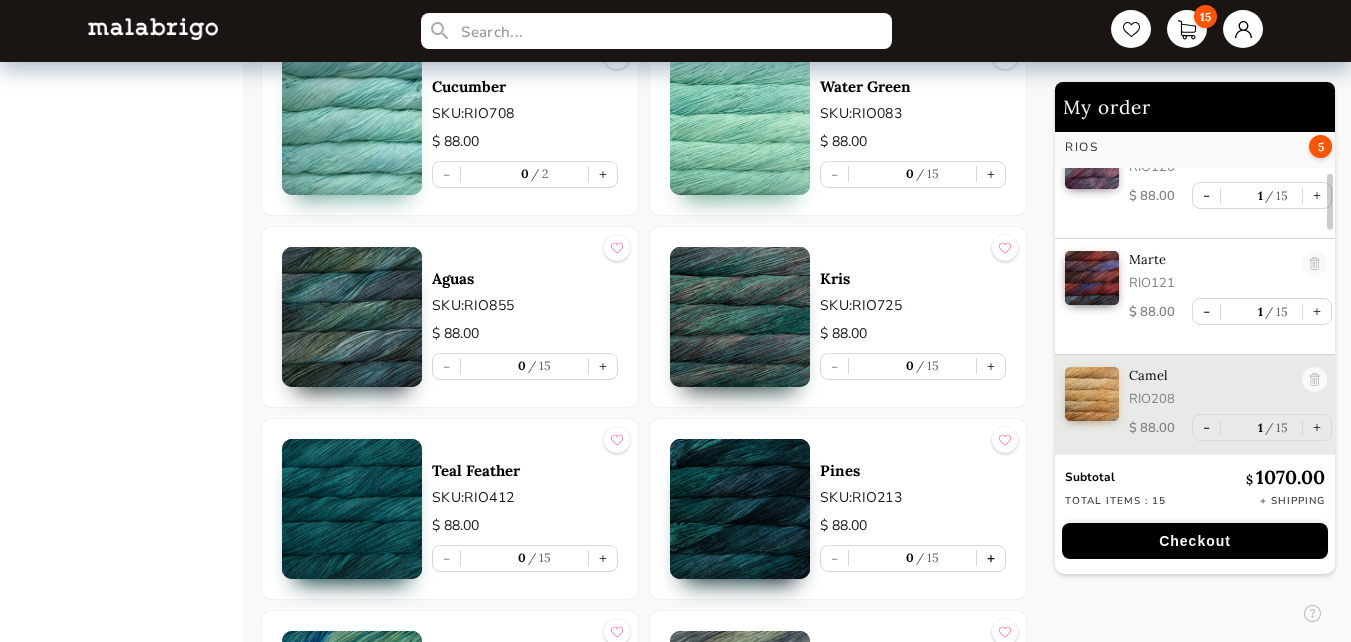 click on "+" at bounding box center (991, 558) 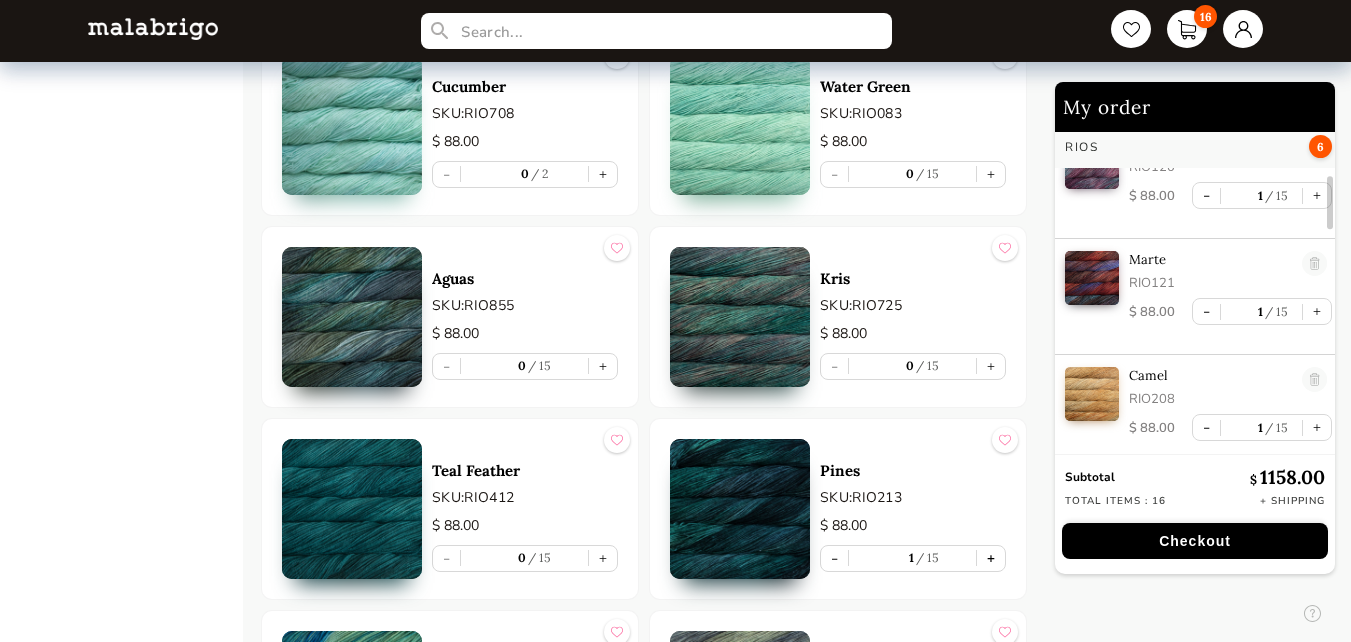 scroll, scrollTop: 393, scrollLeft: 0, axis: vertical 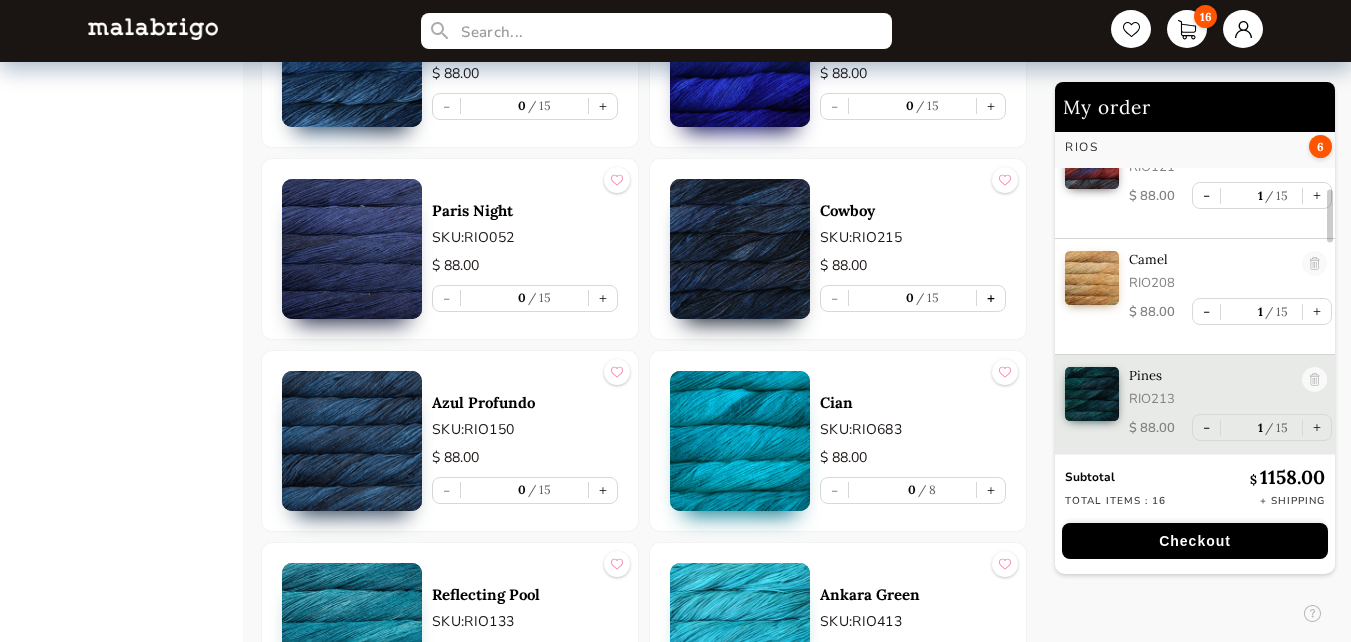 click on "+" at bounding box center (991, 298) 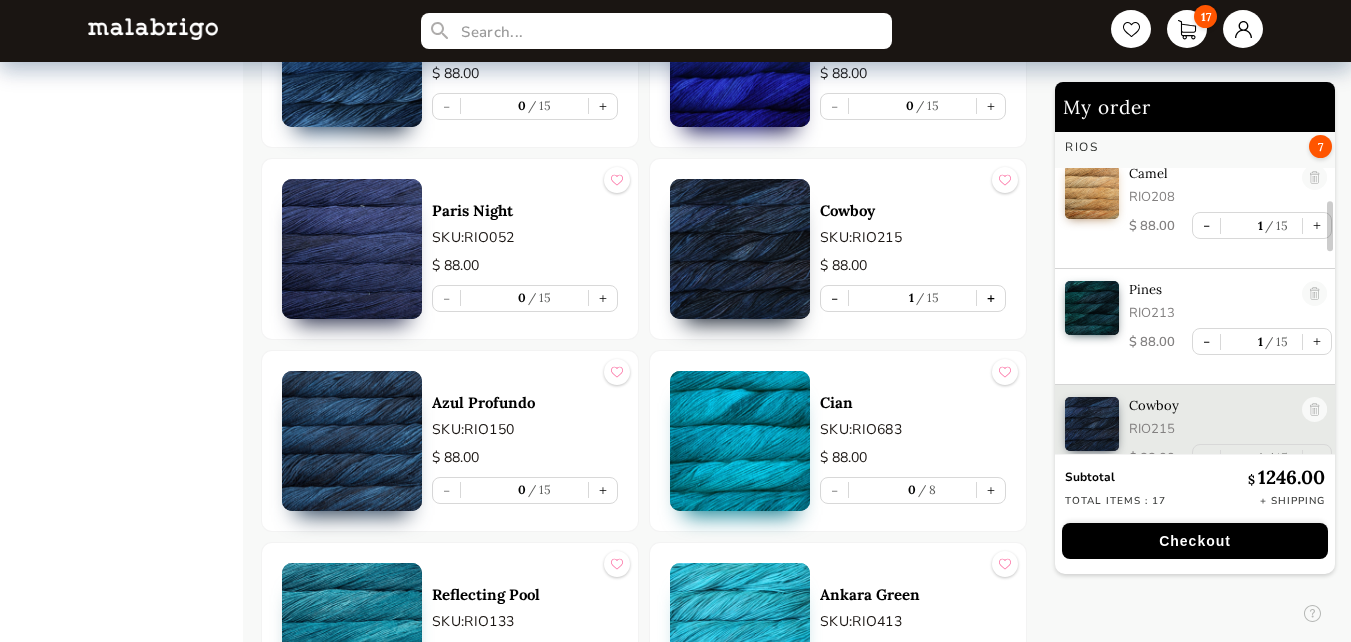 scroll, scrollTop: 509, scrollLeft: 0, axis: vertical 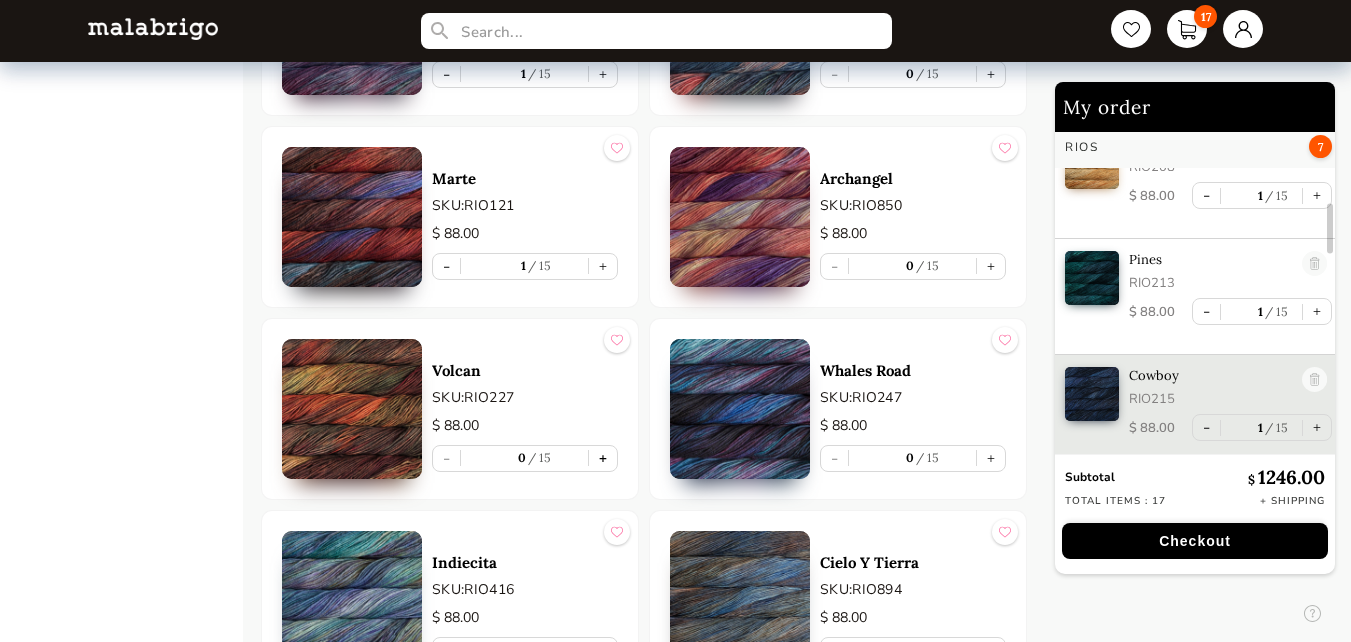 click on "+" at bounding box center [603, 458] 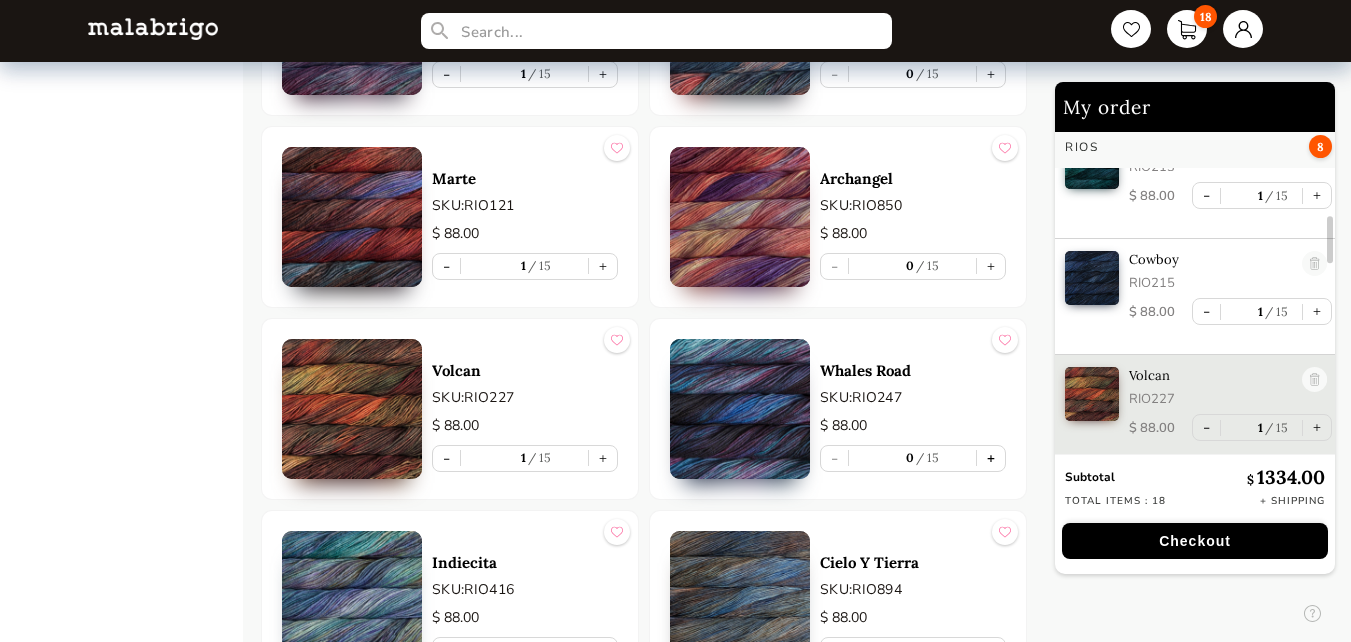 click on "+" at bounding box center [991, 458] 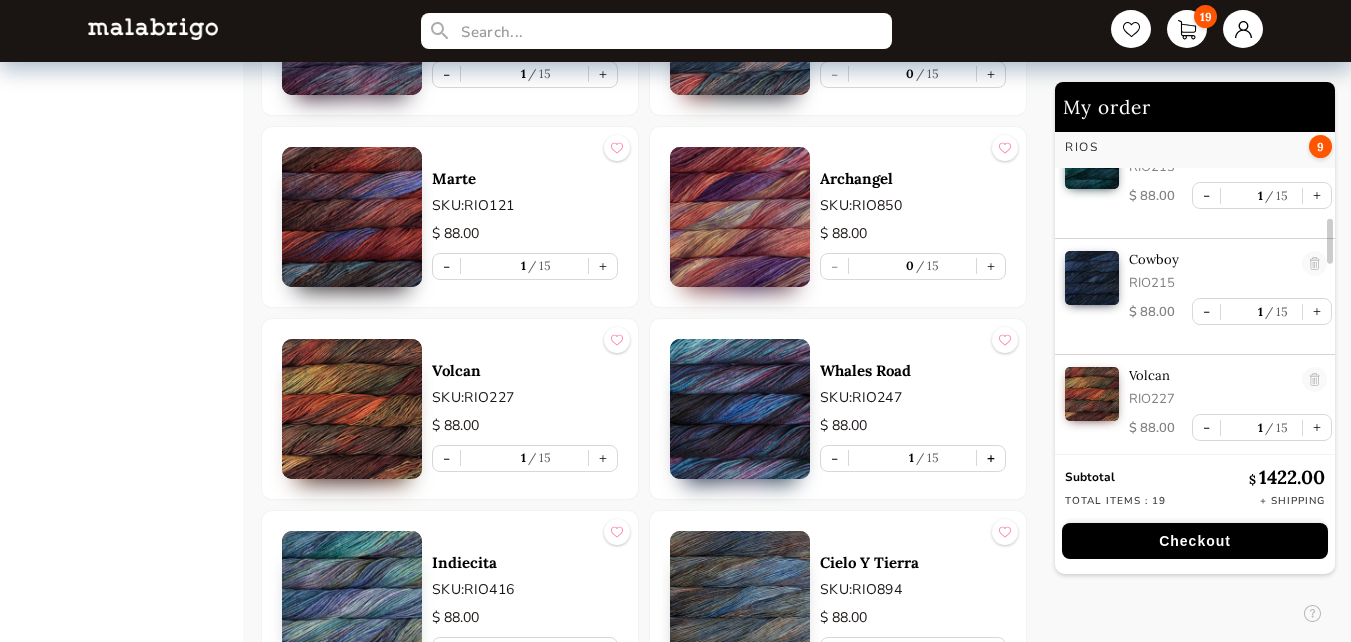 scroll, scrollTop: 741, scrollLeft: 0, axis: vertical 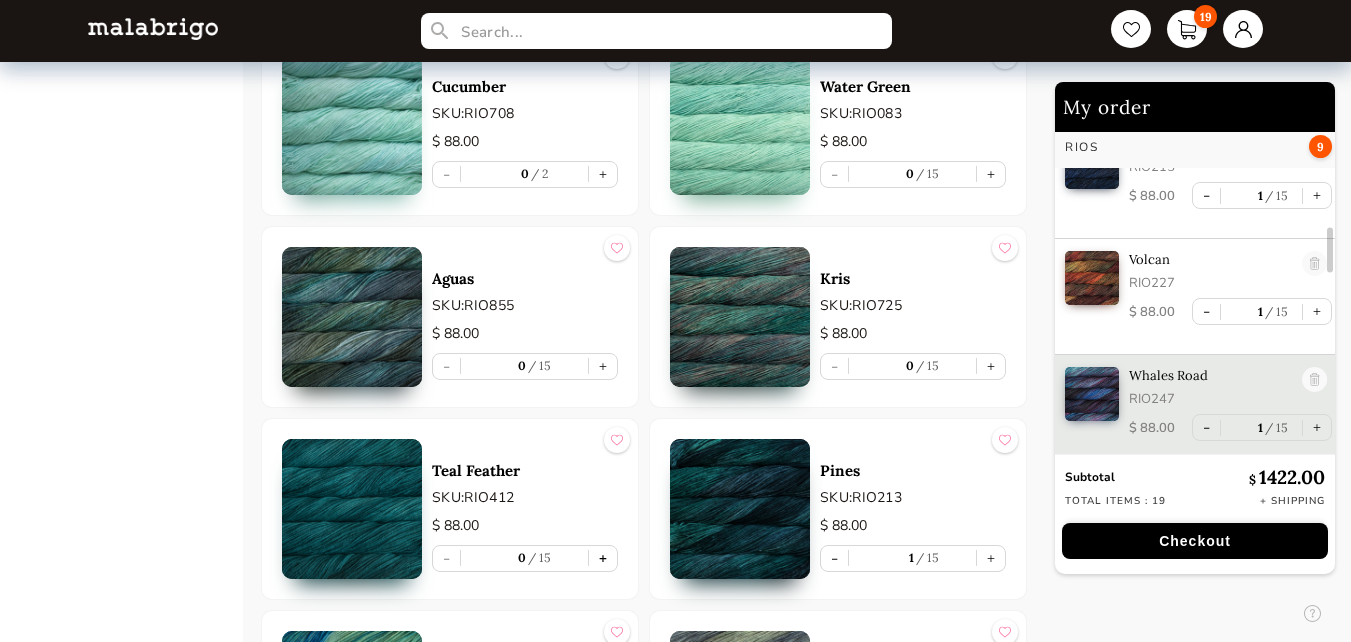 click on "+" at bounding box center (603, 558) 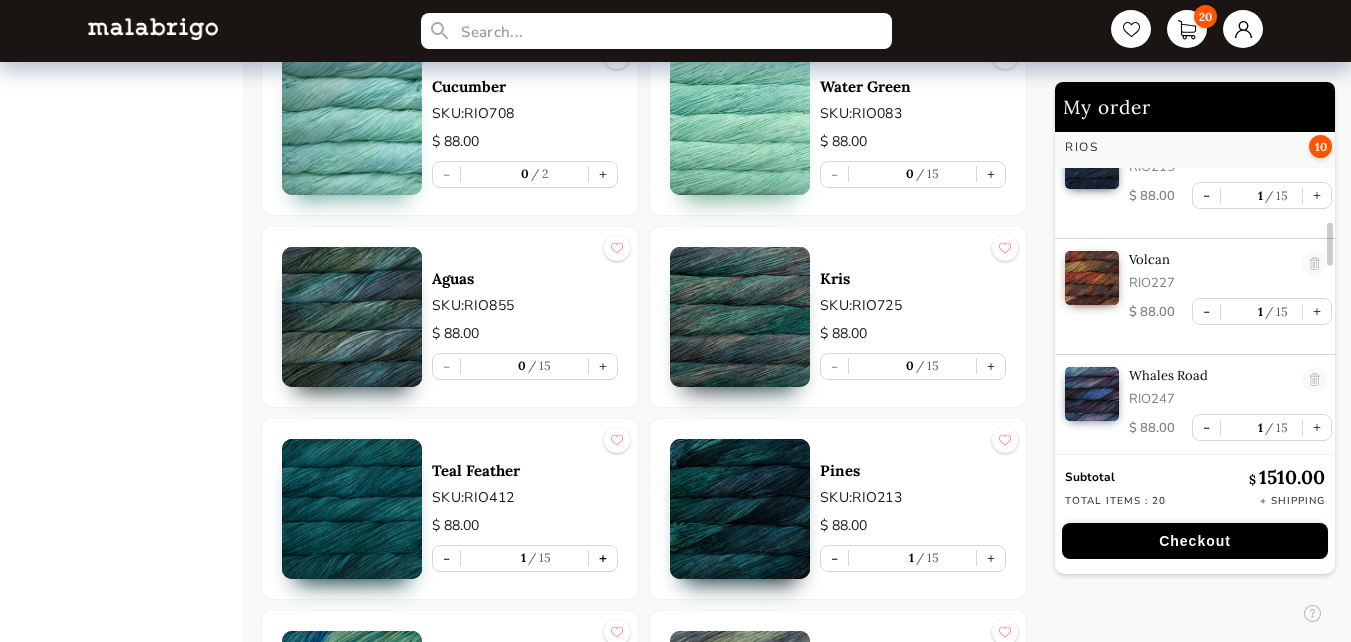 scroll, scrollTop: 857, scrollLeft: 0, axis: vertical 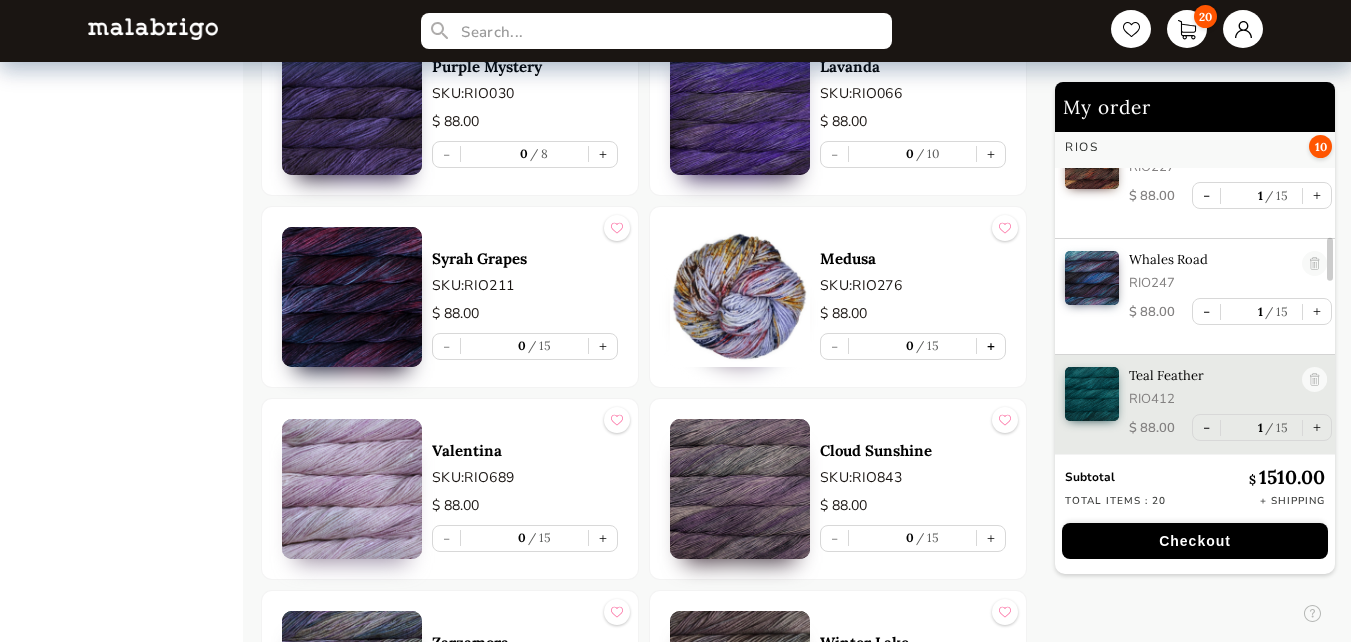 click on "+" at bounding box center (991, 346) 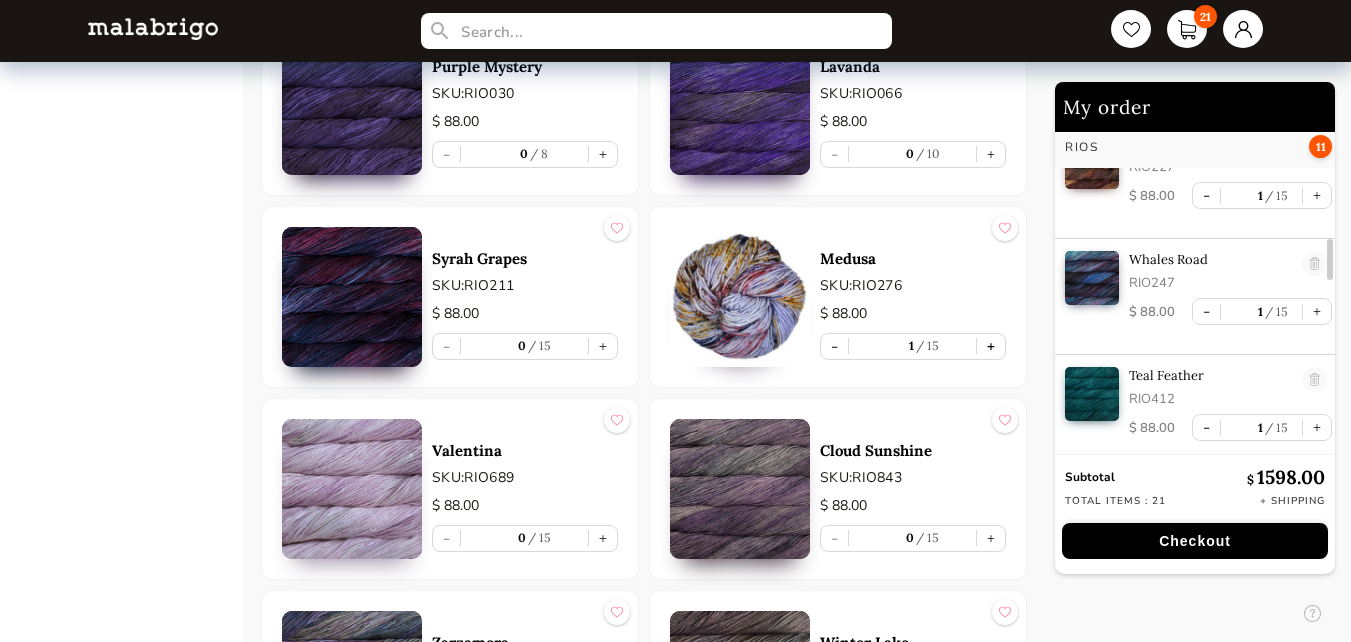 scroll, scrollTop: 973, scrollLeft: 0, axis: vertical 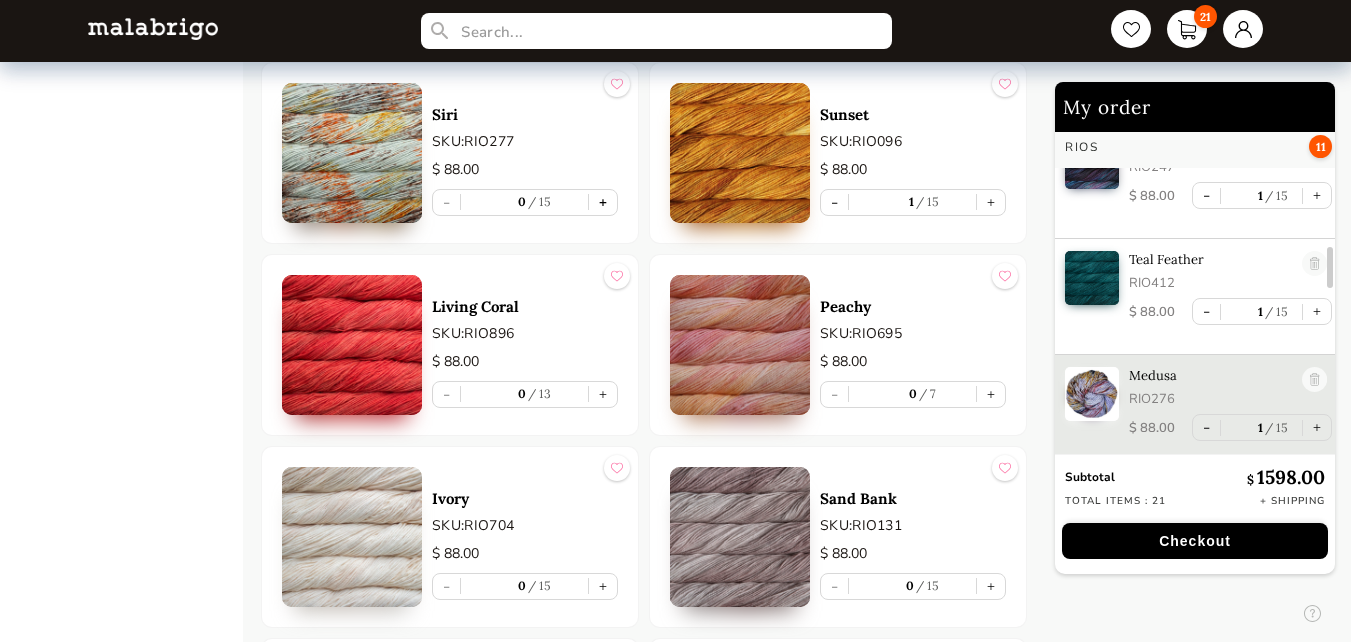 click on "+" at bounding box center (603, 202) 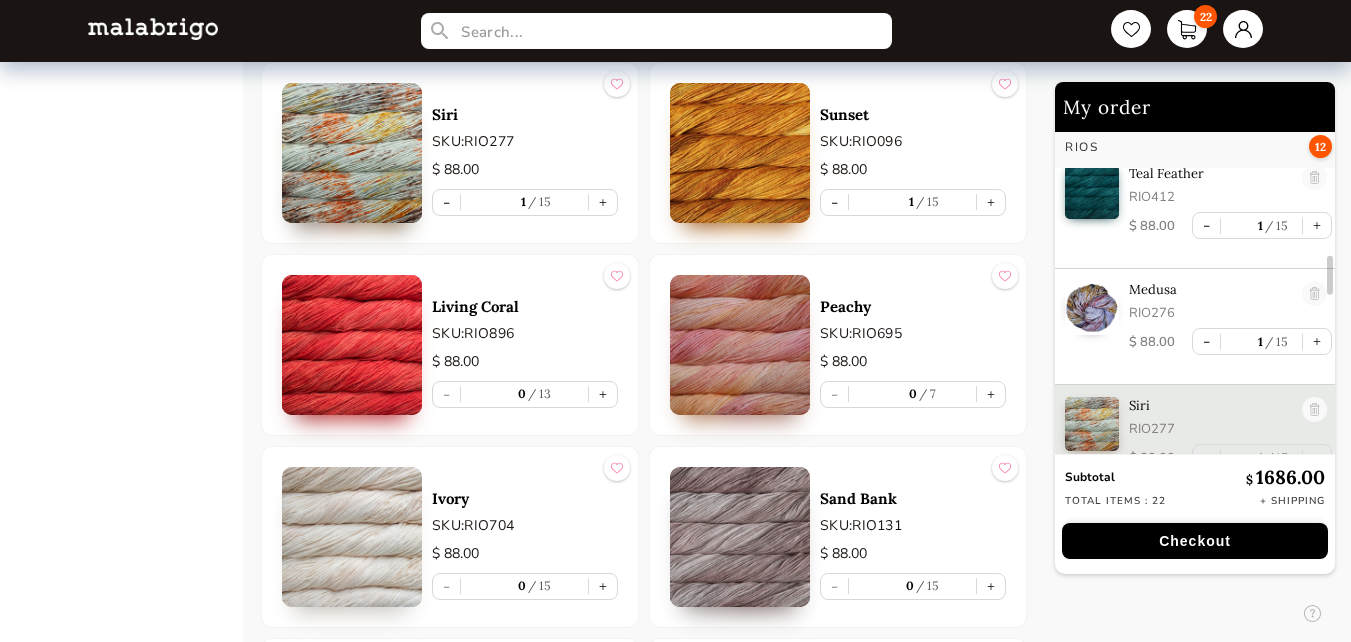 scroll, scrollTop: 1089, scrollLeft: 0, axis: vertical 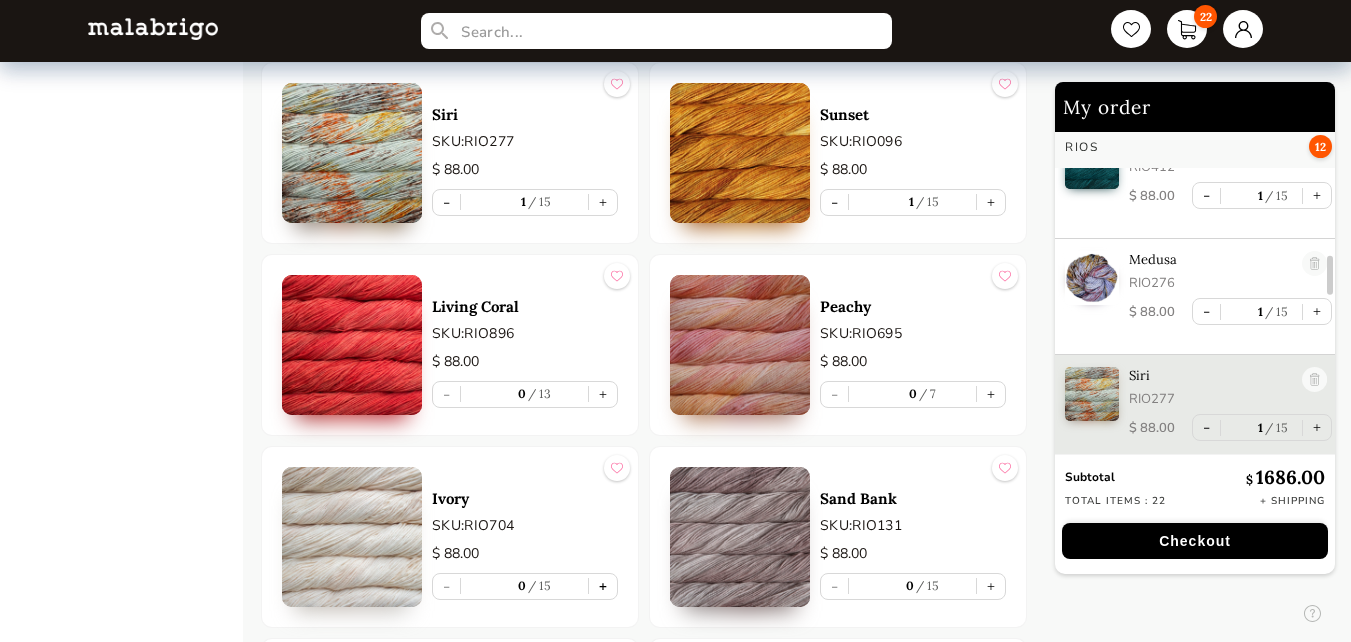 click on "+" at bounding box center [603, 586] 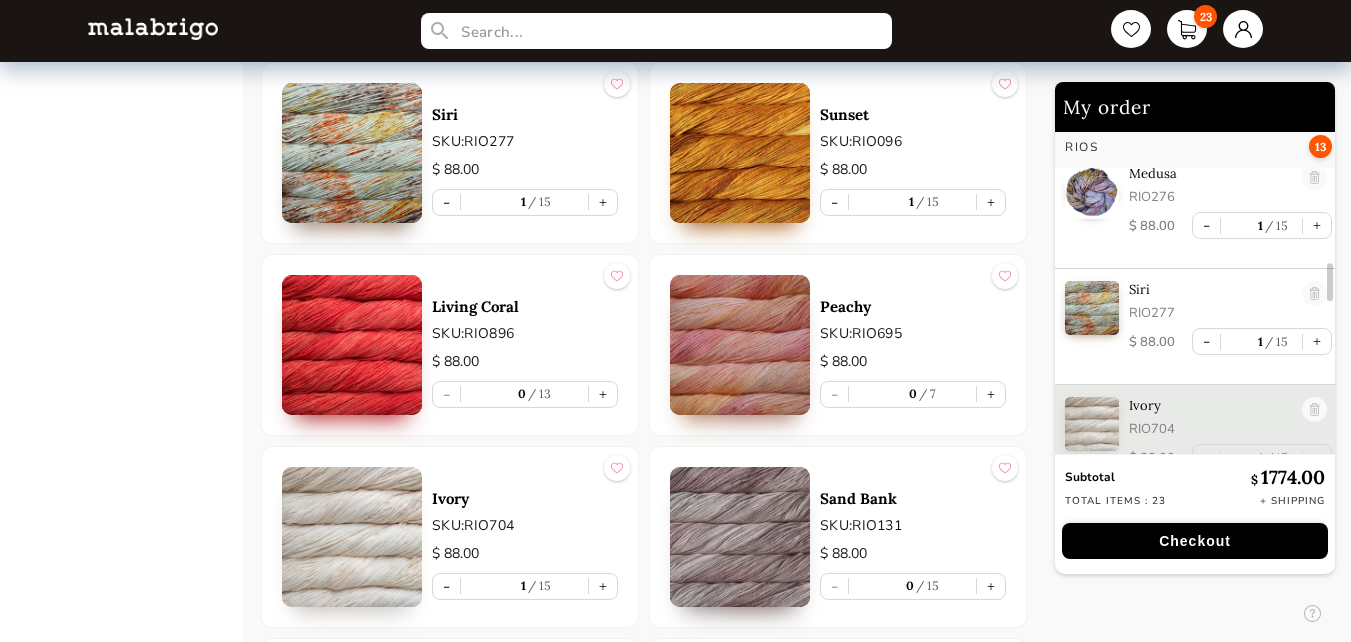 scroll, scrollTop: 1205, scrollLeft: 0, axis: vertical 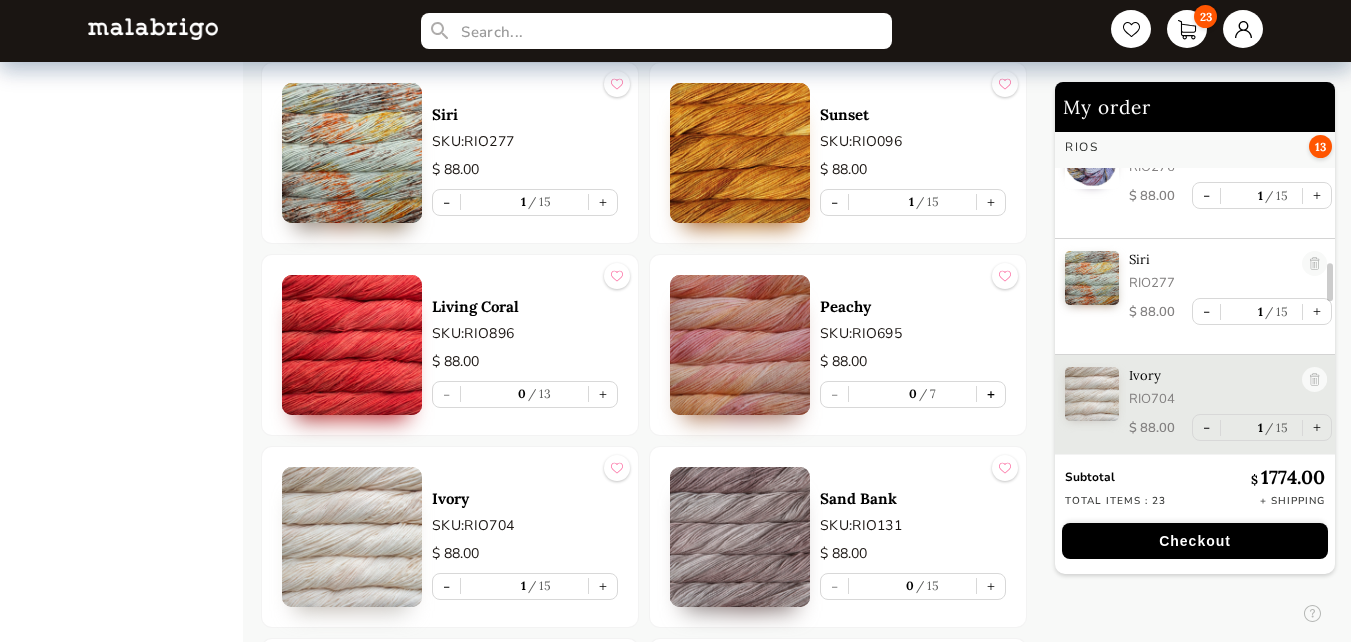 click on "+" at bounding box center (991, 394) 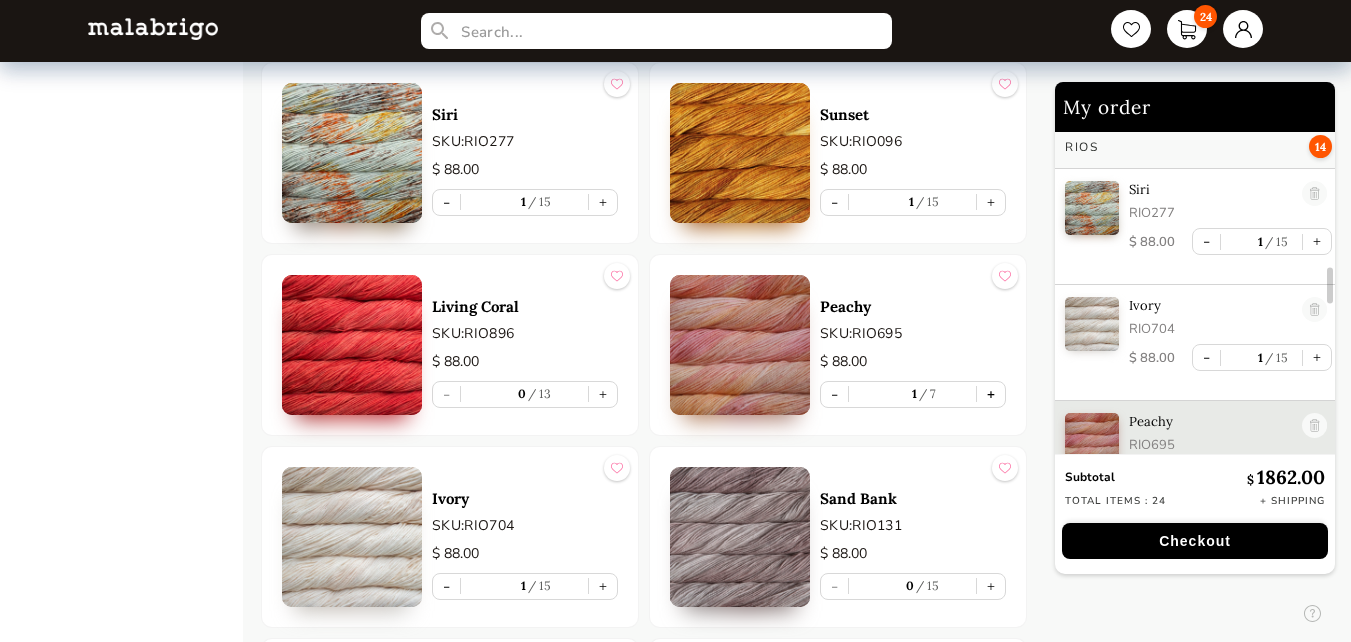 scroll, scrollTop: 1323, scrollLeft: 0, axis: vertical 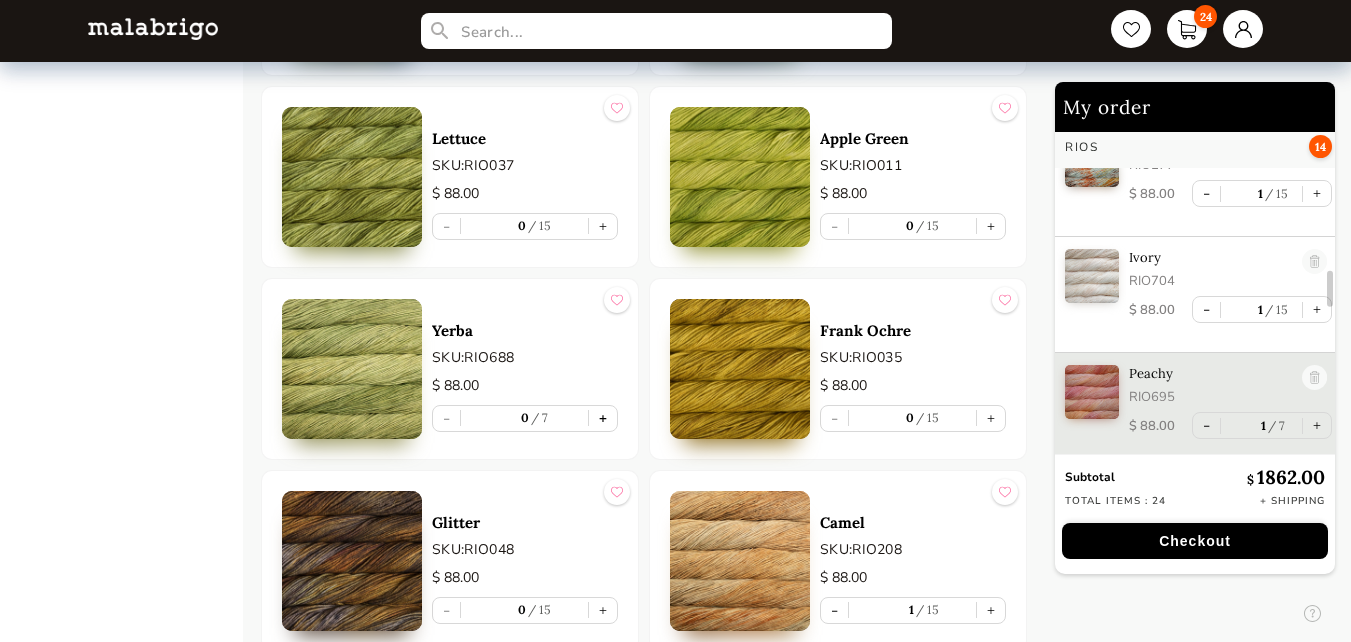 click on "+" at bounding box center (603, 418) 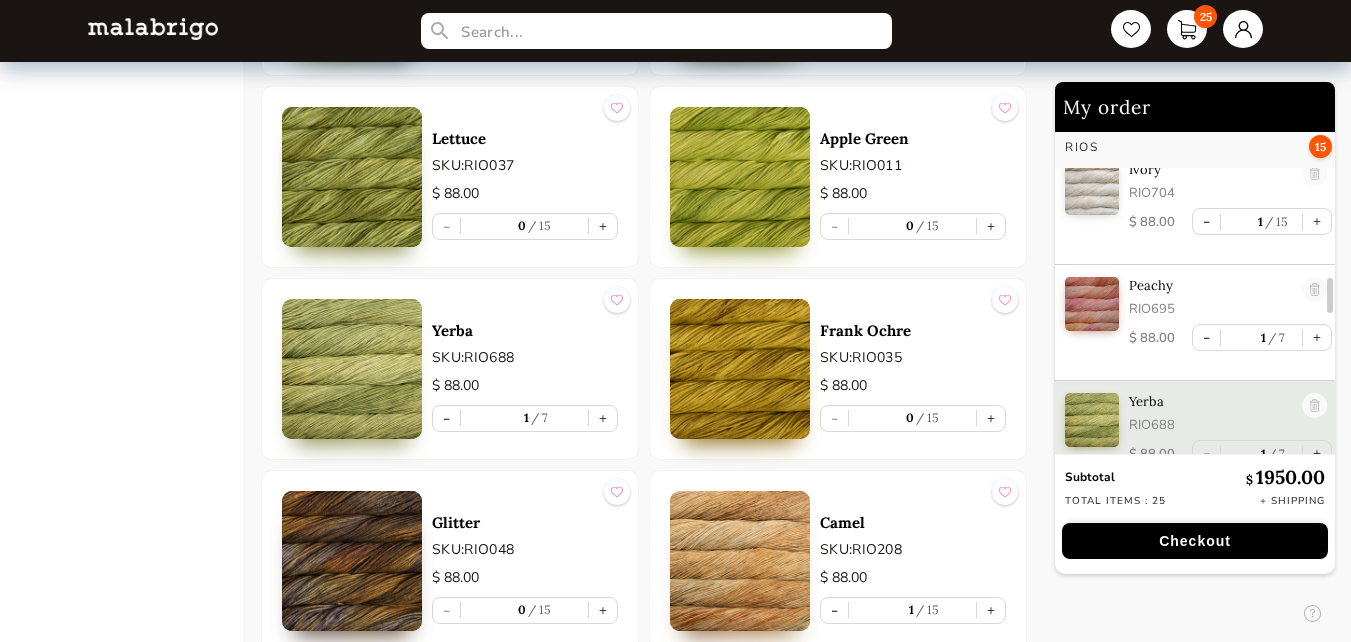 scroll, scrollTop: 1447, scrollLeft: 0, axis: vertical 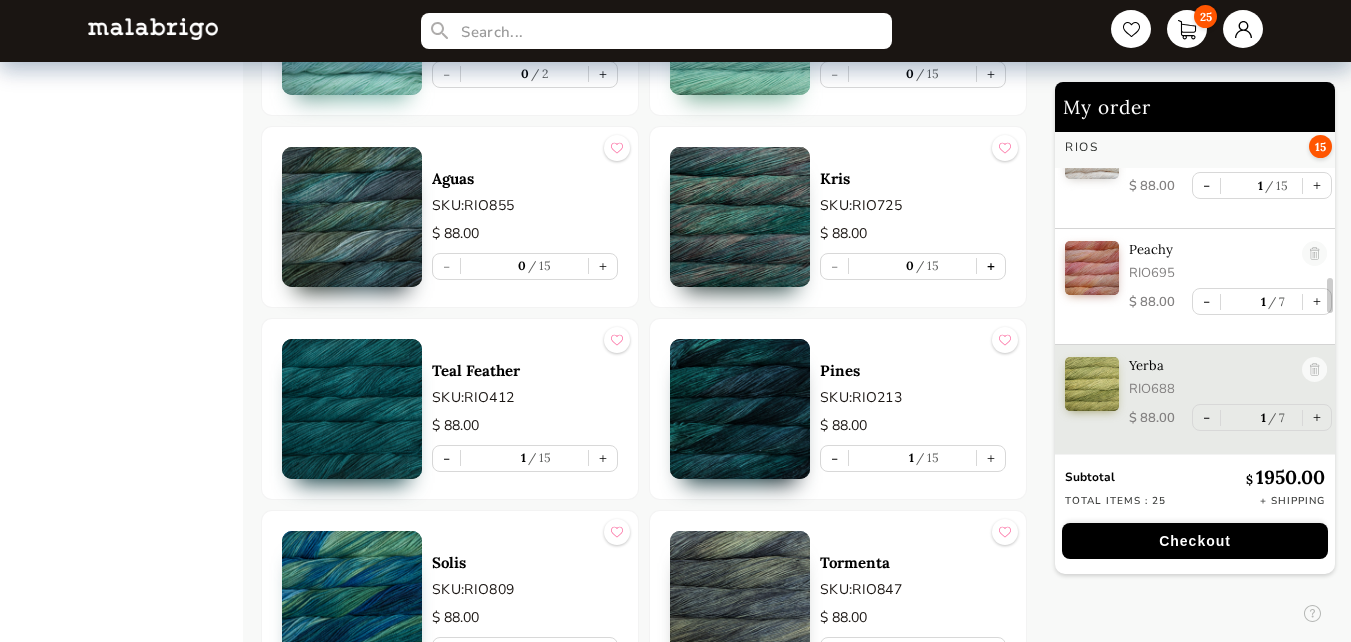 click on "+" at bounding box center (991, 266) 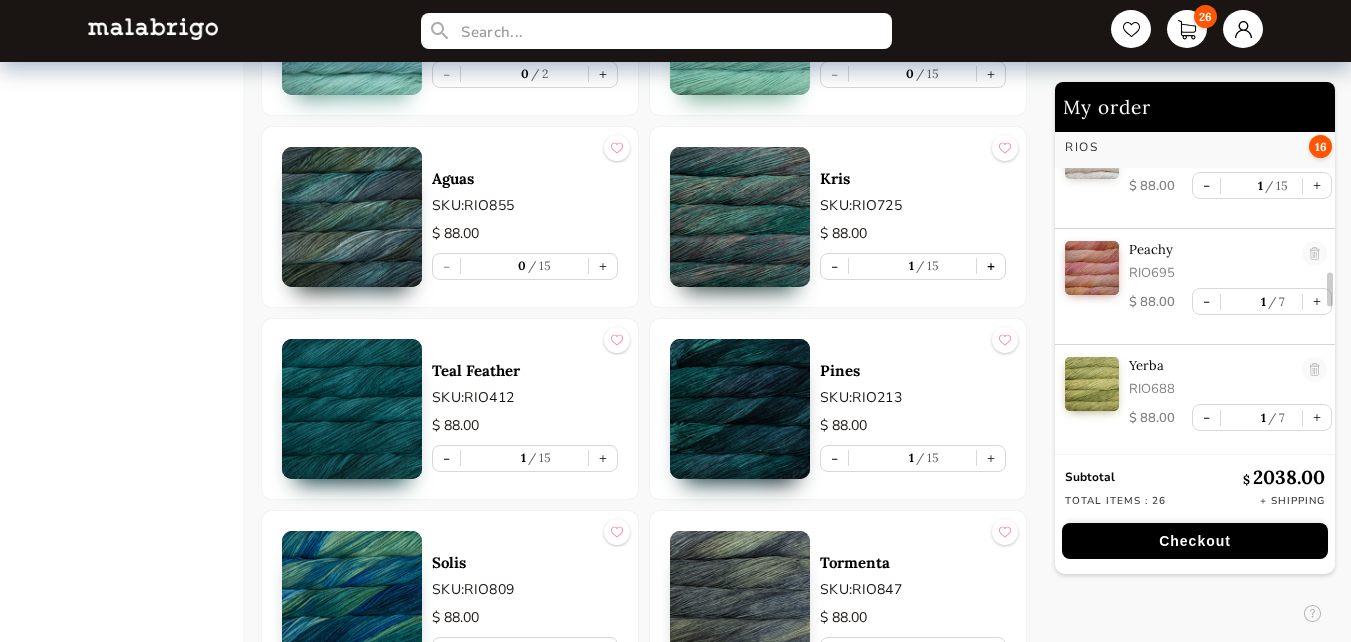 scroll, scrollTop: 1553, scrollLeft: 0, axis: vertical 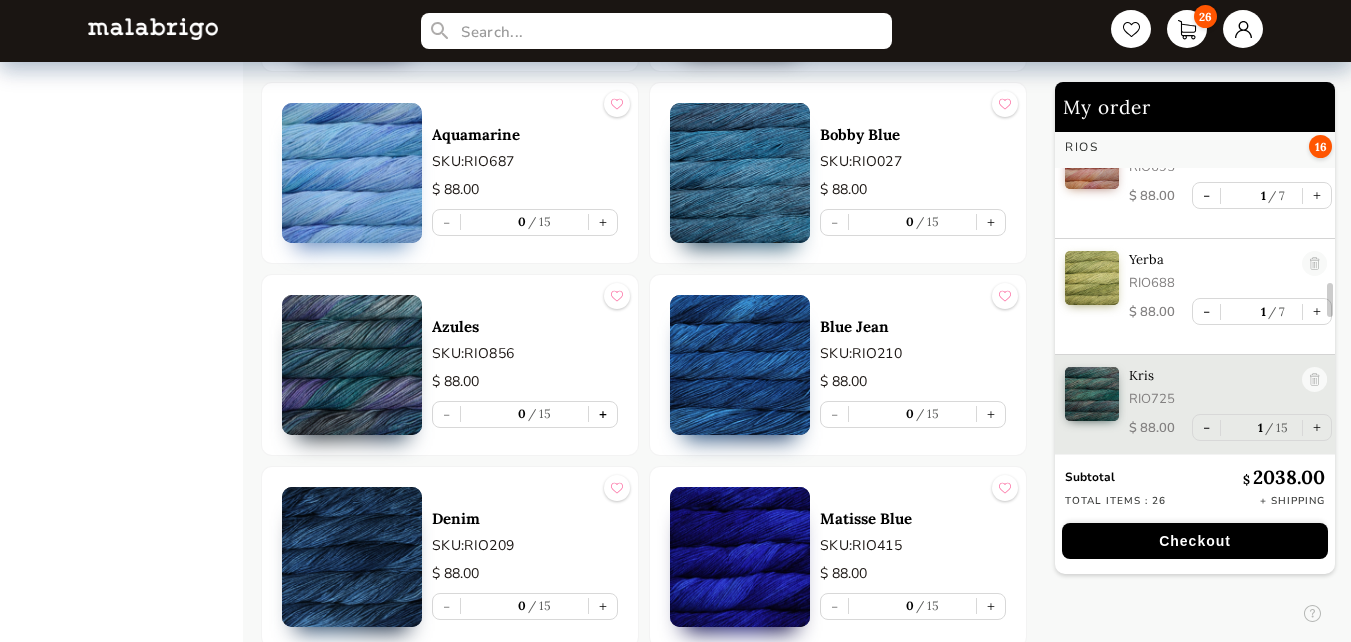 click on "+" at bounding box center [603, 414] 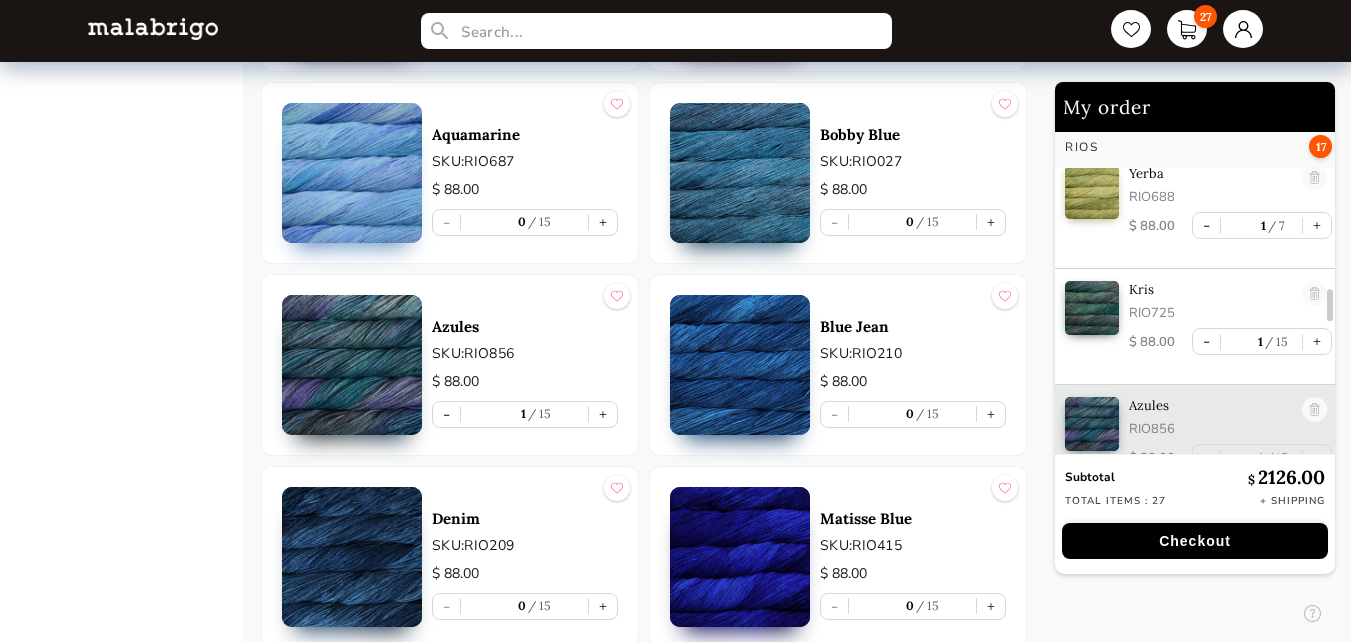scroll, scrollTop: 1669, scrollLeft: 0, axis: vertical 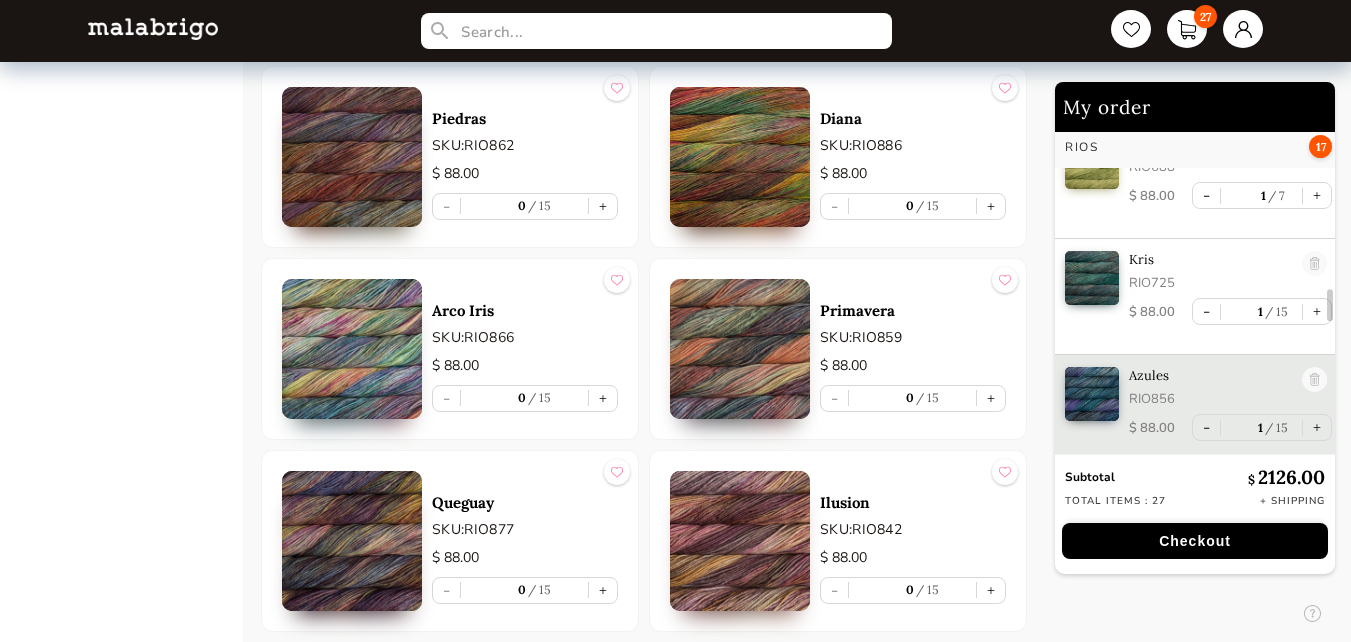 drag, startPoint x: 606, startPoint y: 204, endPoint x: 638, endPoint y: 231, distance: 41.868843 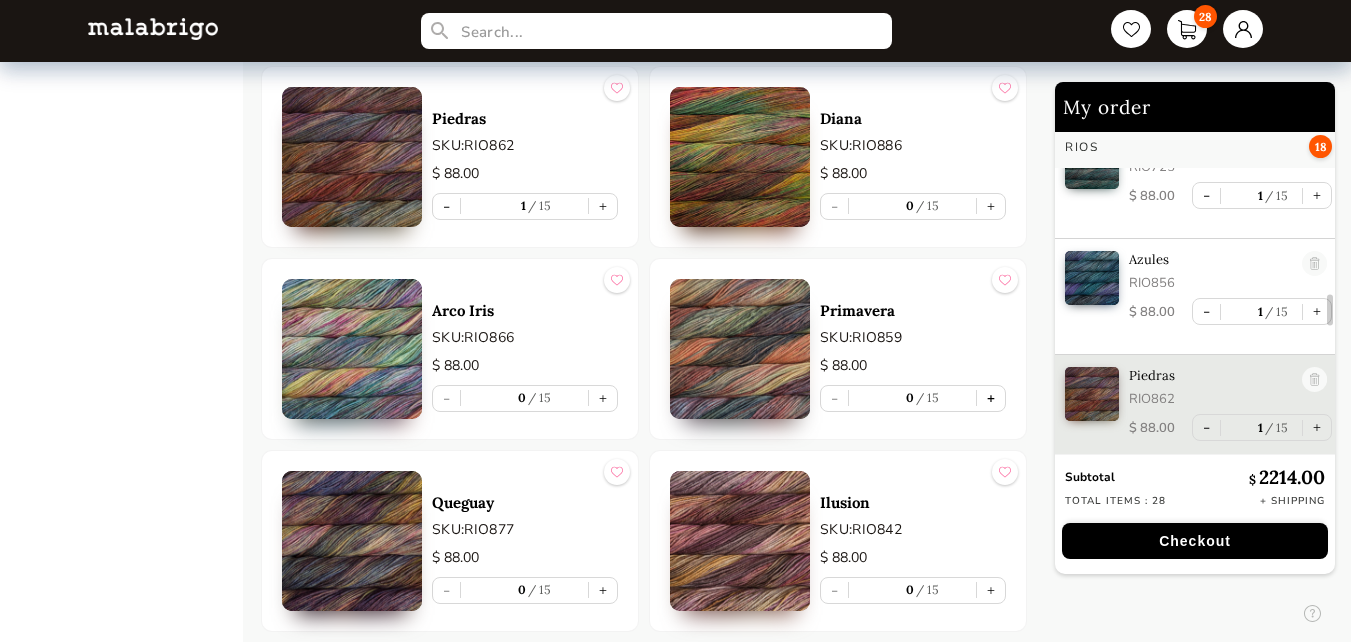 click on "+" at bounding box center [991, 398] 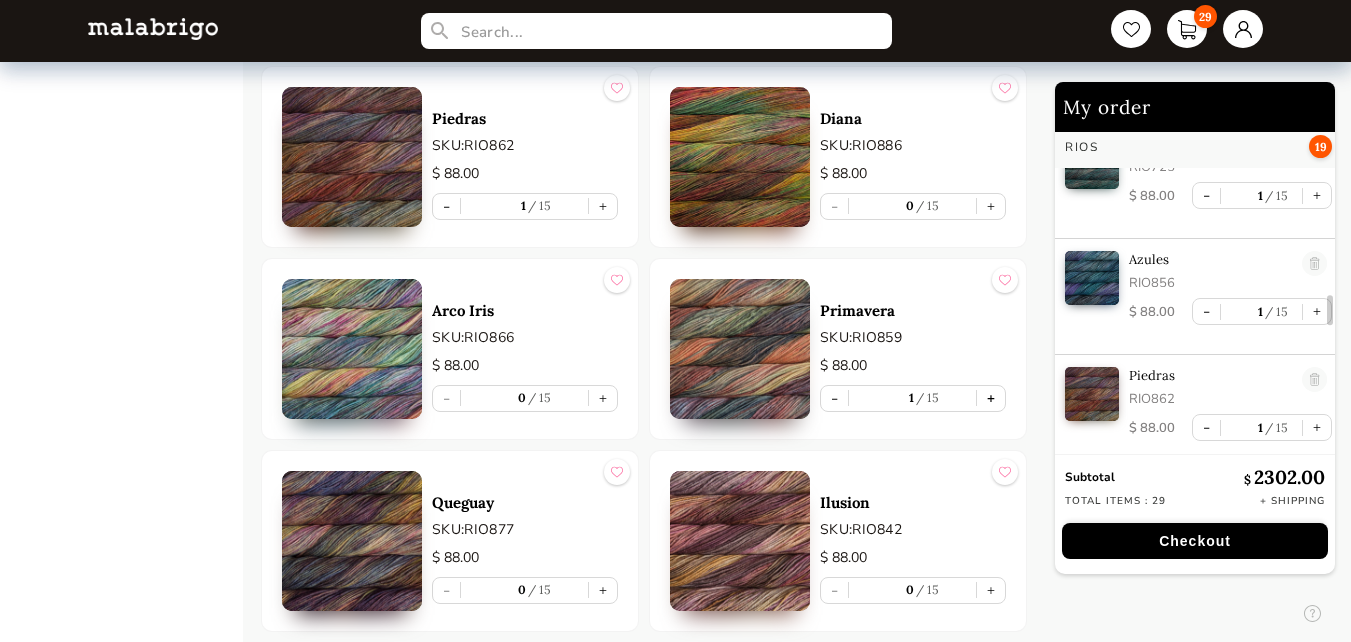 scroll, scrollTop: 1901, scrollLeft: 0, axis: vertical 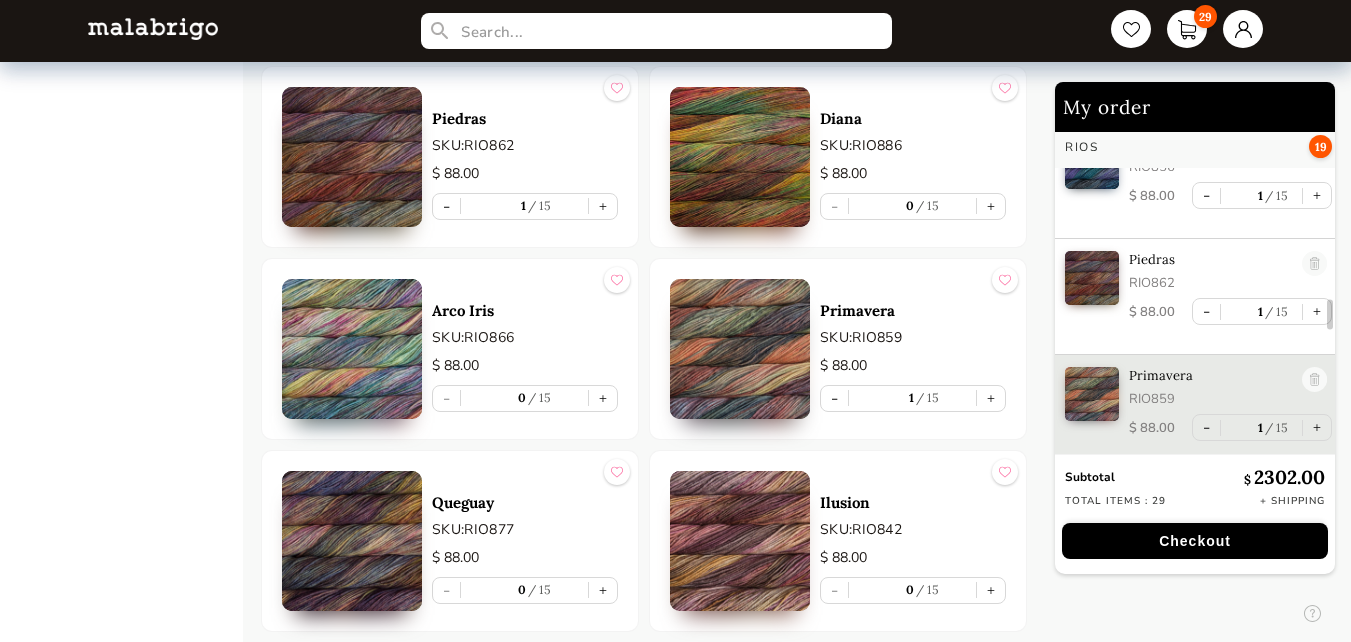 drag, startPoint x: 602, startPoint y: 391, endPoint x: 662, endPoint y: 235, distance: 167.14066 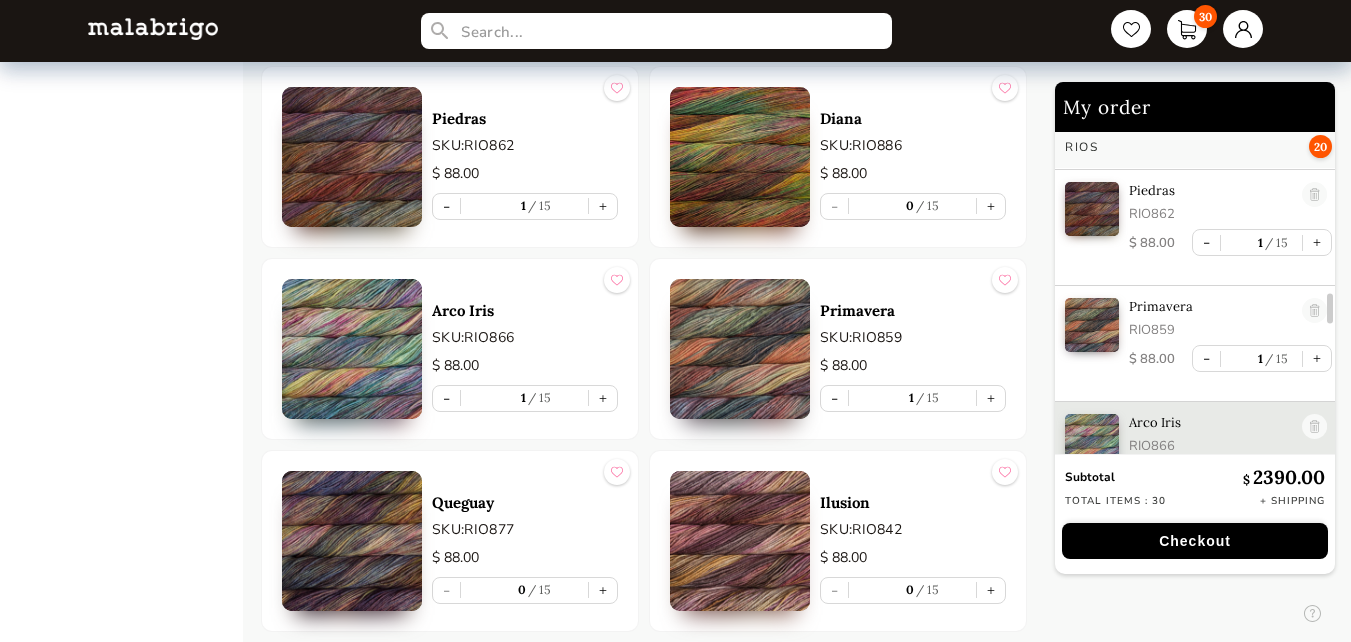scroll, scrollTop: 2017, scrollLeft: 0, axis: vertical 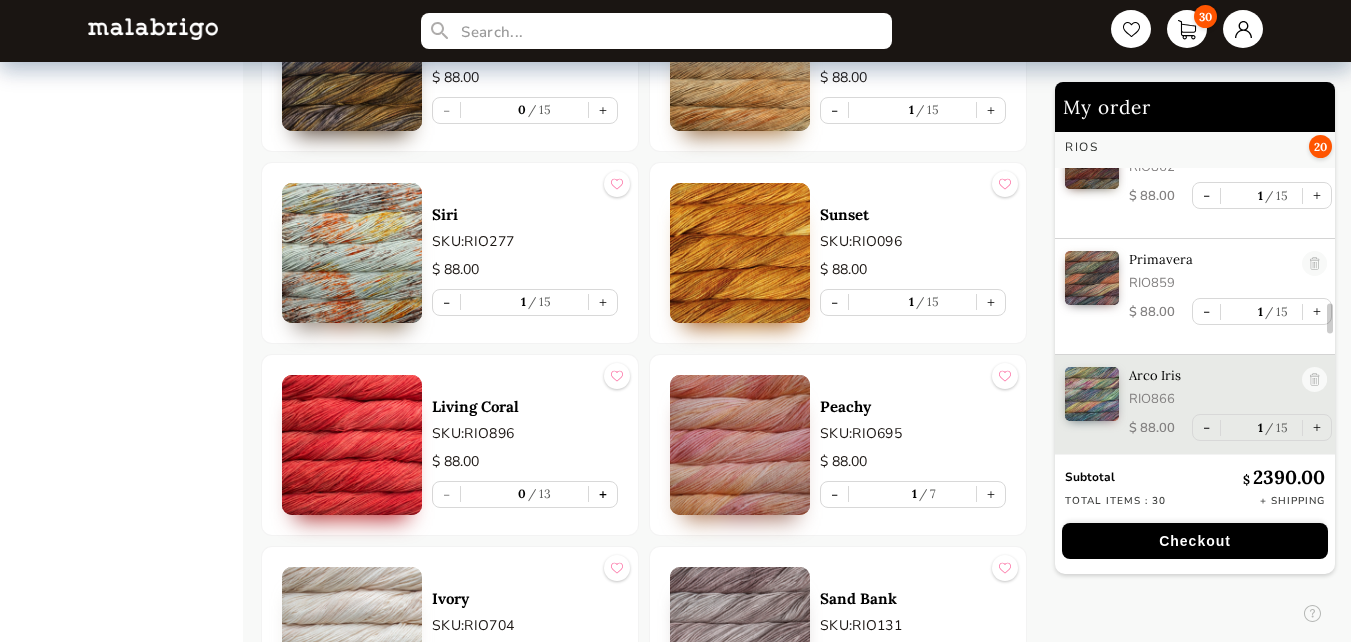 click on "+" at bounding box center (603, 494) 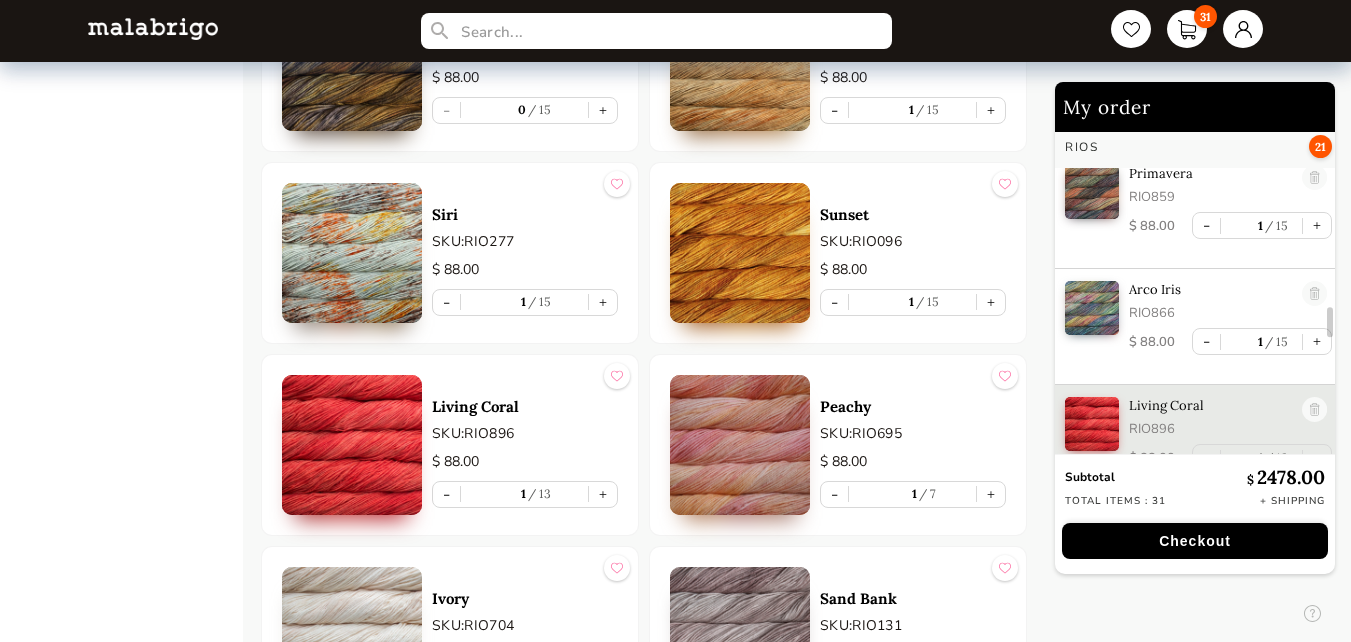 scroll, scrollTop: 2133, scrollLeft: 0, axis: vertical 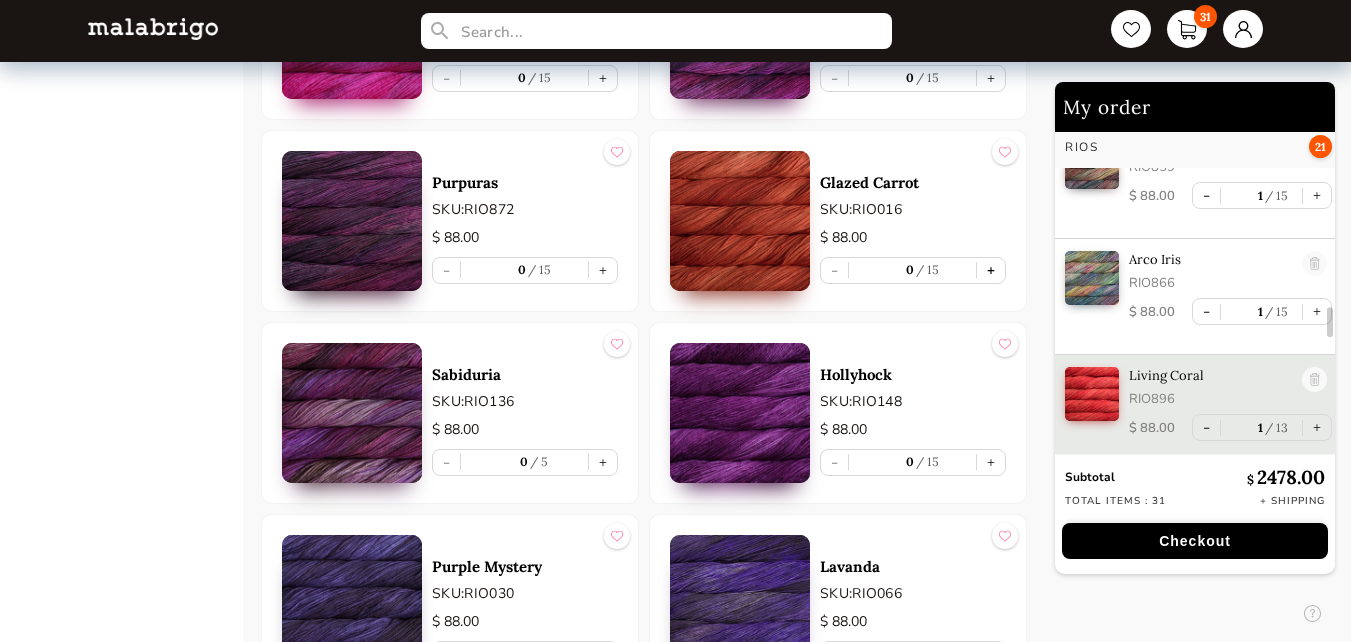 click on "+" at bounding box center [991, 270] 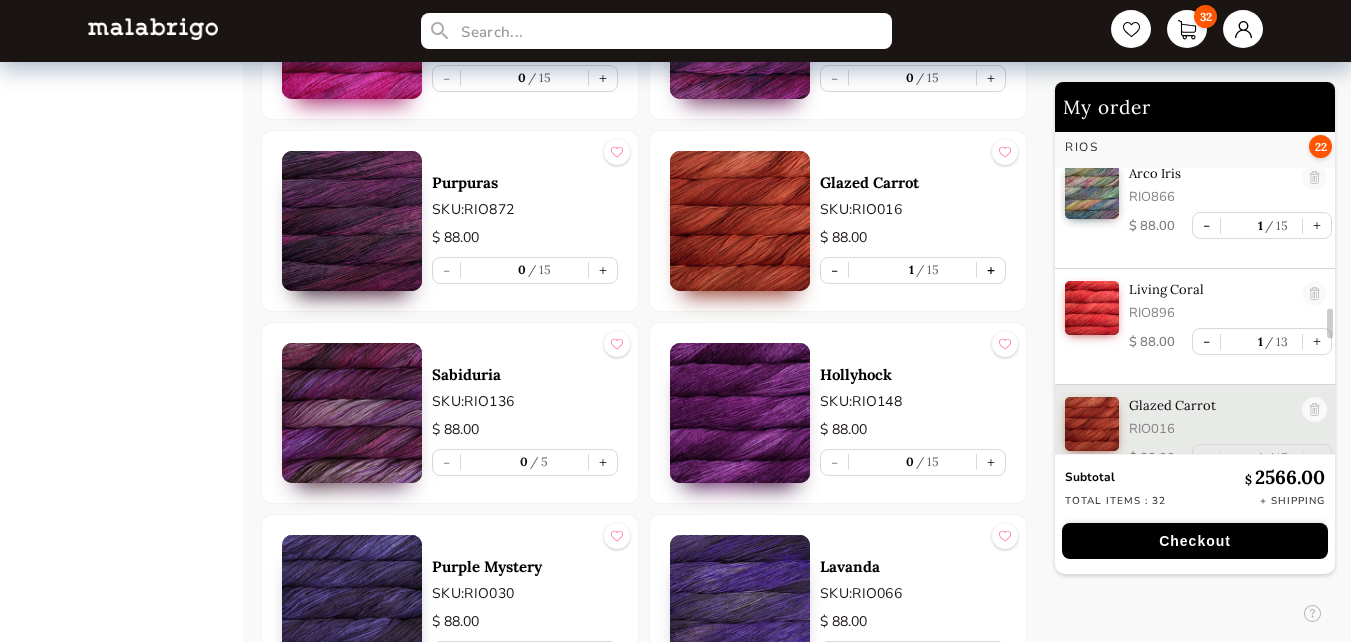 scroll, scrollTop: 2249, scrollLeft: 0, axis: vertical 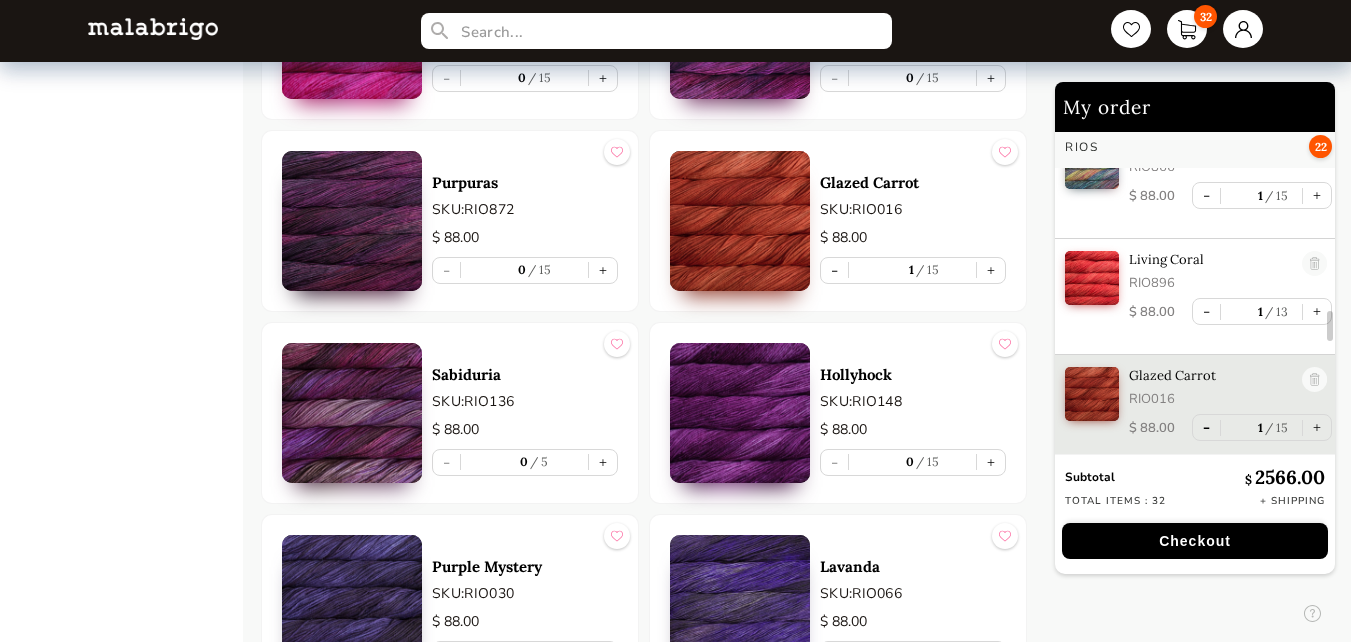 click on "-" at bounding box center (1206, 427) 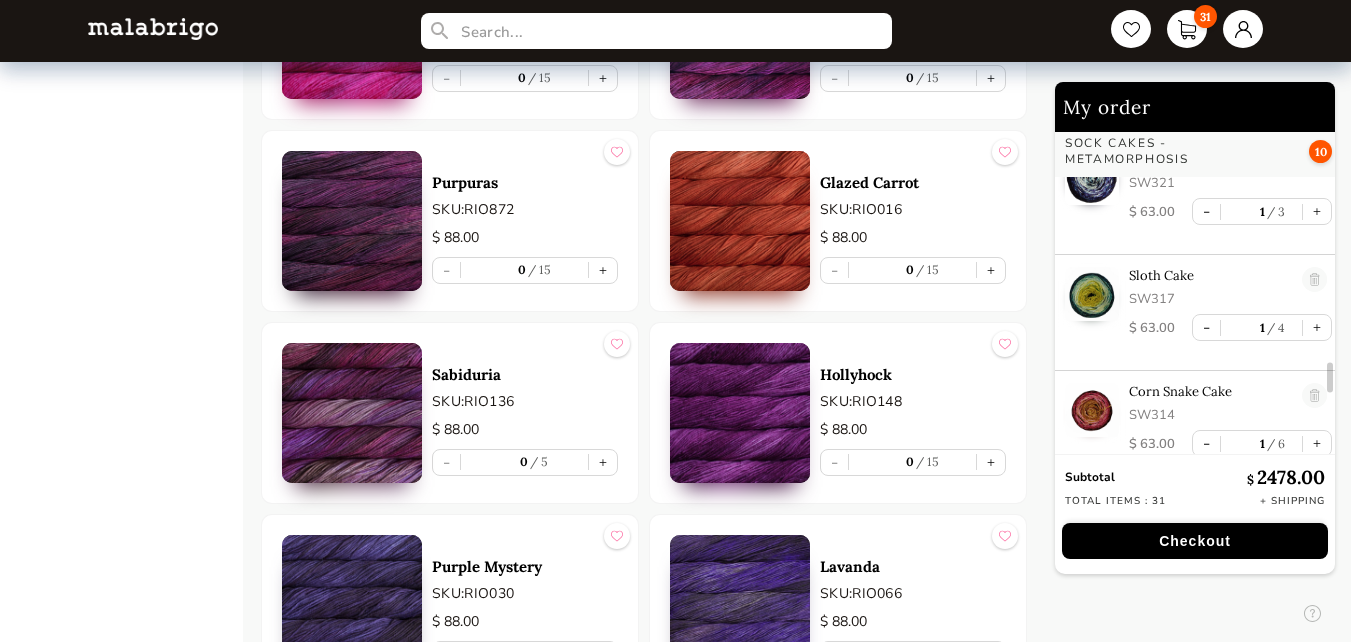 scroll, scrollTop: 2849, scrollLeft: 0, axis: vertical 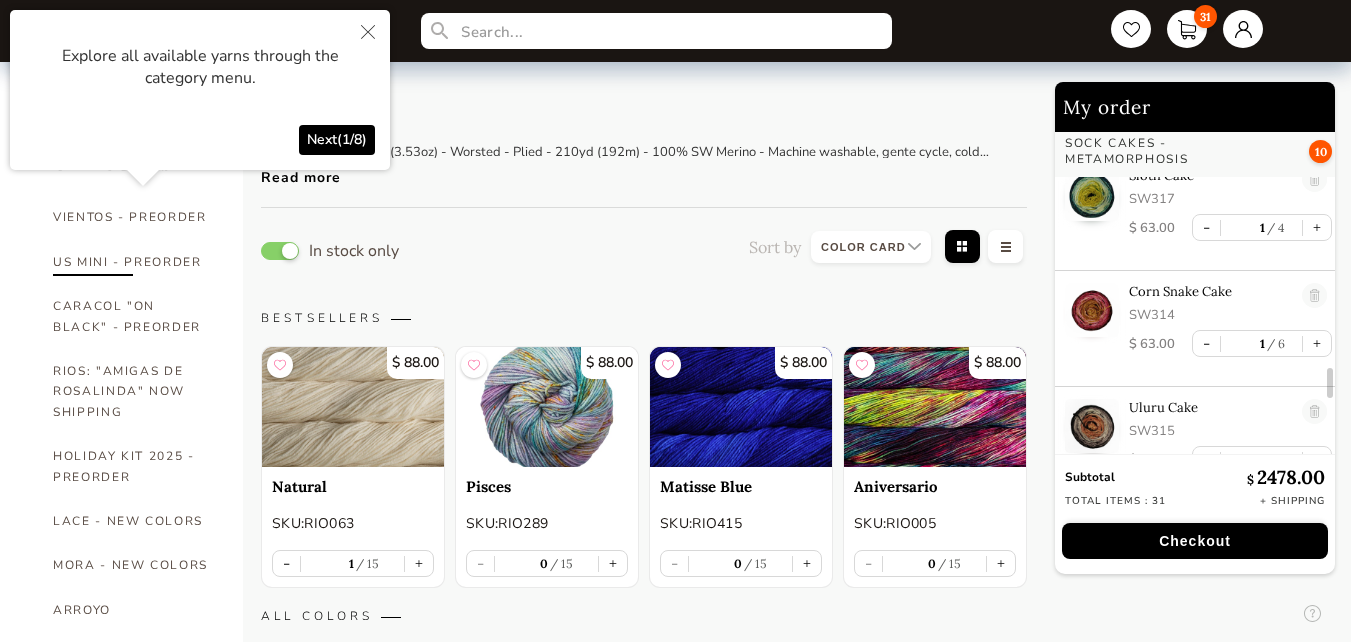 click on "US MINI - PREORDER" at bounding box center (133, 262) 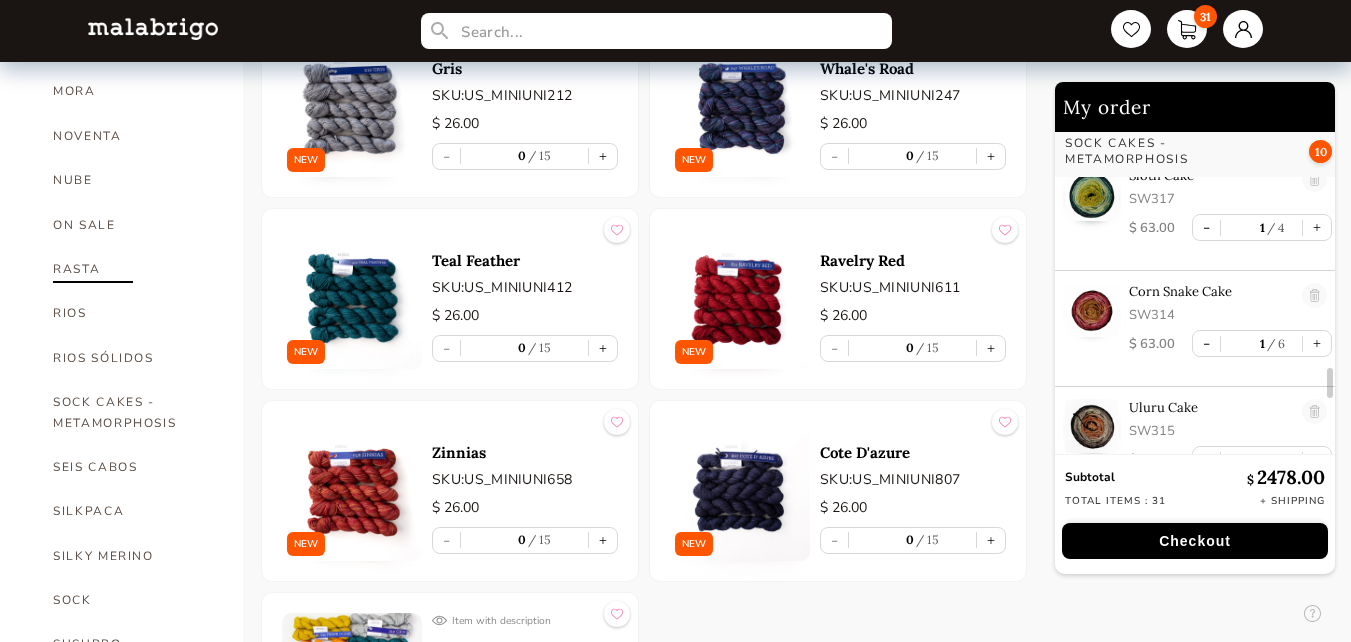 scroll, scrollTop: 1100, scrollLeft: 0, axis: vertical 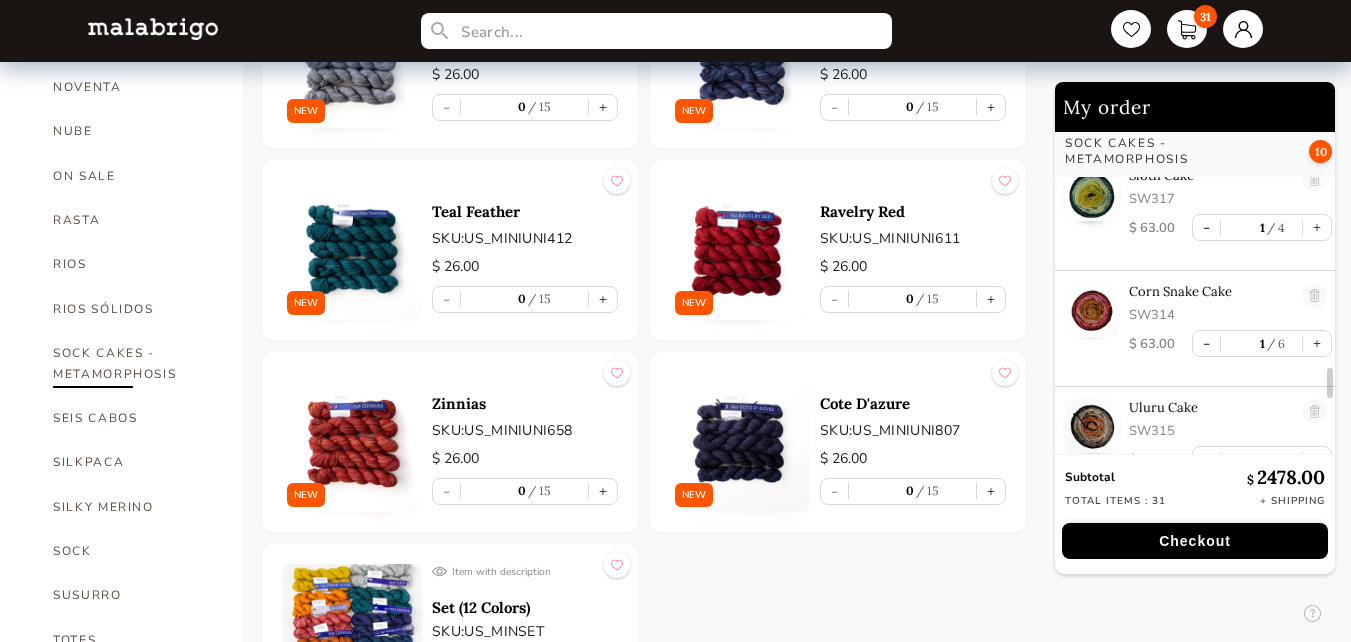 click on "SOCK CAKES - METAMORPHOSIS" at bounding box center [133, 363] 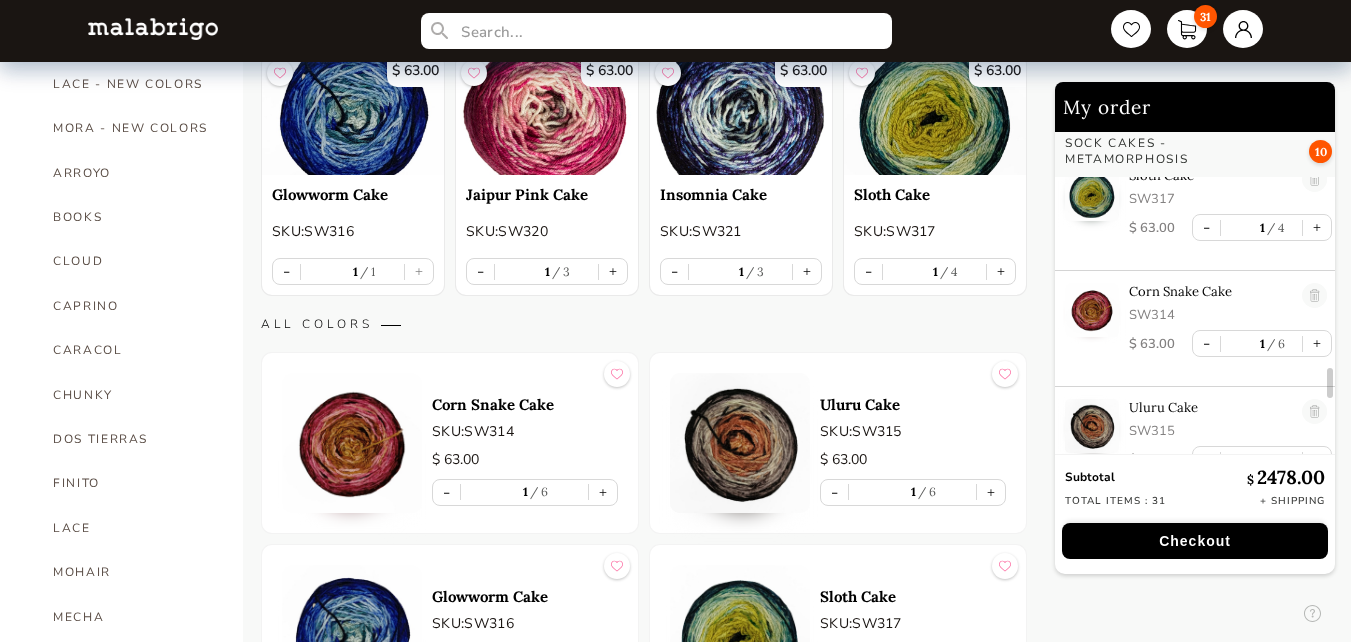 scroll, scrollTop: 0, scrollLeft: 0, axis: both 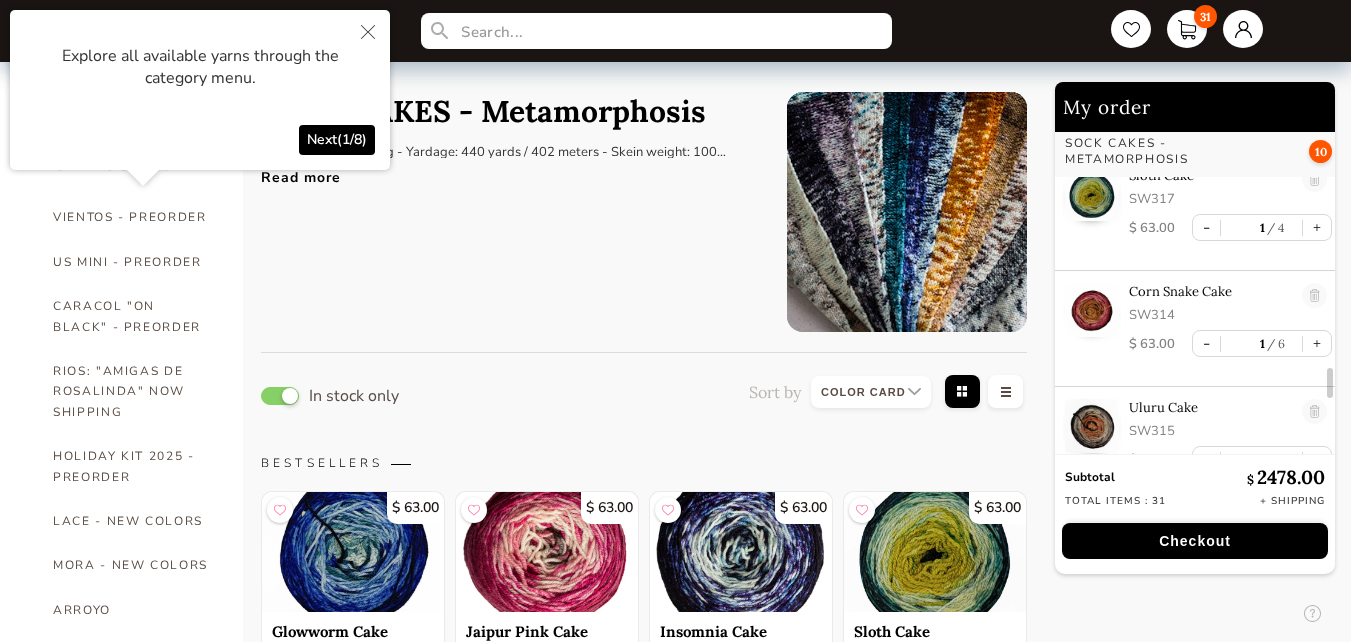 click on "SOCK CAKES - Metamorphosis Yarn Weight: Fingering - Yardage: 440 yards / 402 meters - Skein weight: 100 grams - Content: 100% Superwash Merino Wool Read more" at bounding box center (509, 212) 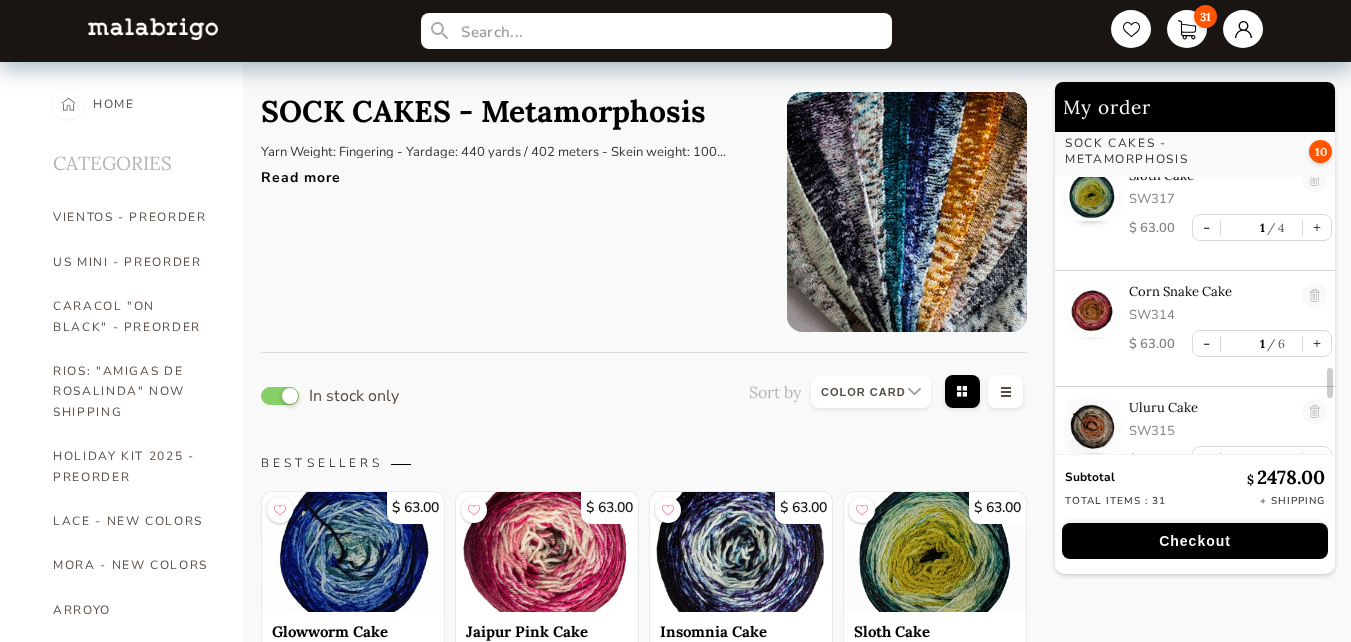 click on "Read more" at bounding box center [509, 172] 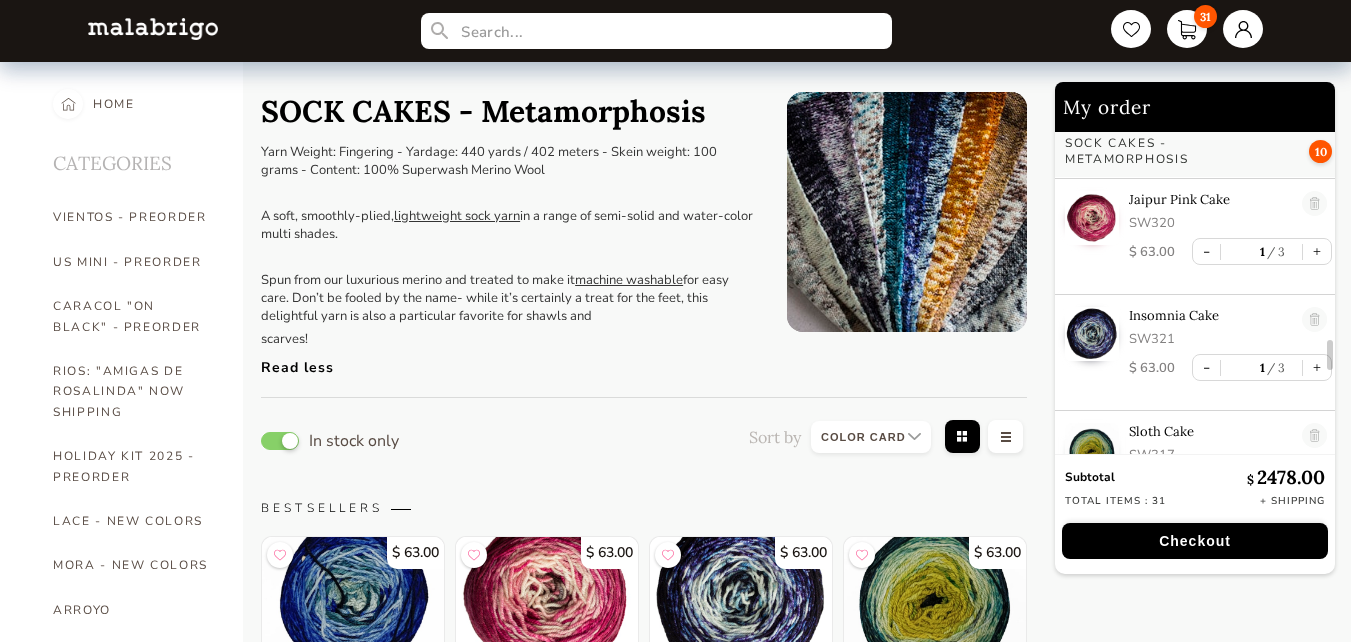 scroll, scrollTop: 2449, scrollLeft: 0, axis: vertical 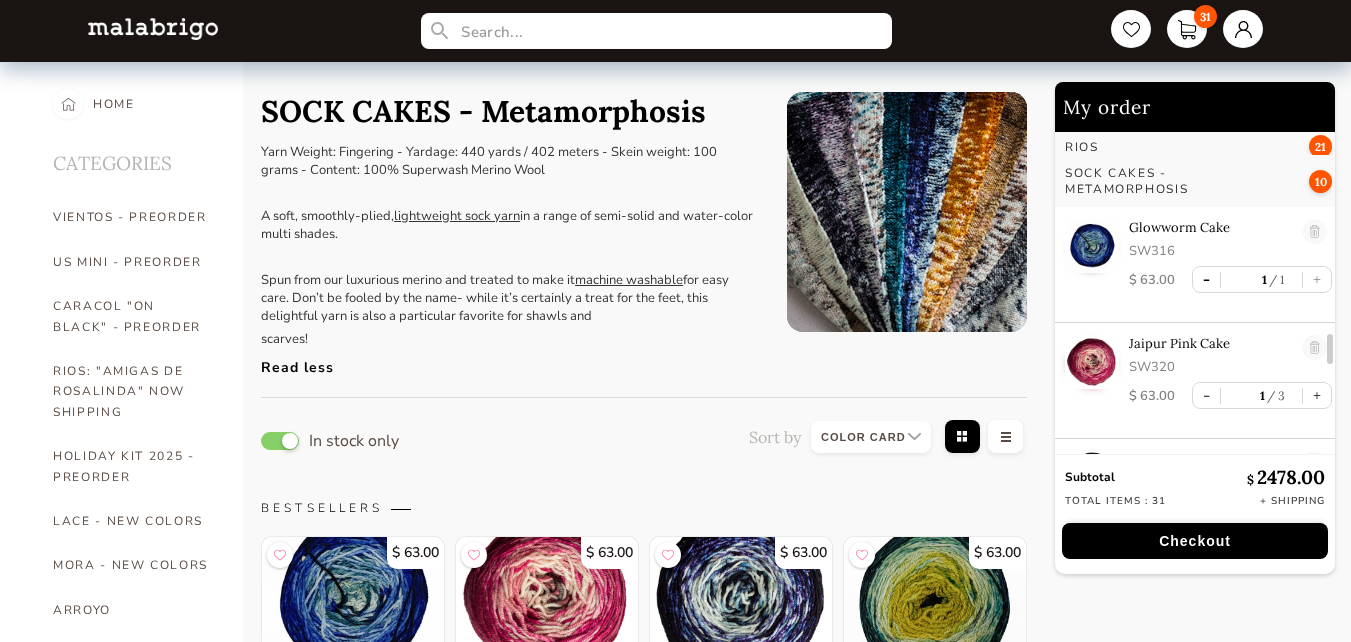 click on "-" at bounding box center (1206, 279) 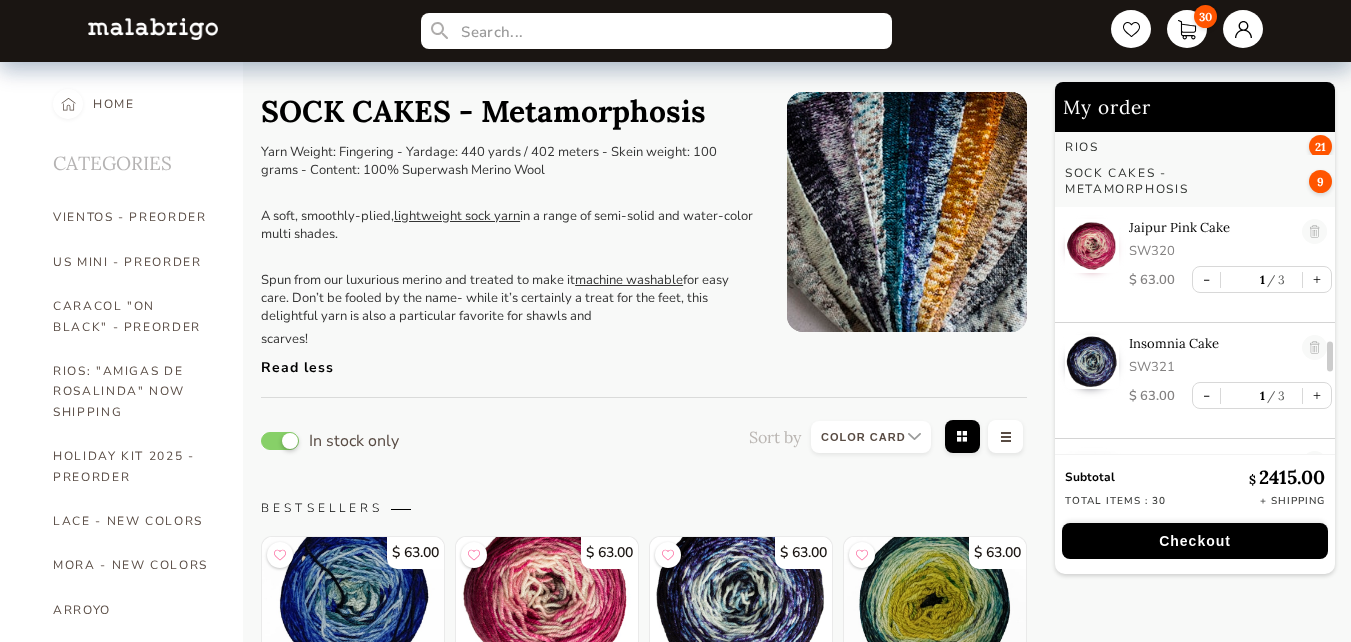 click on "-" at bounding box center [1206, 279] 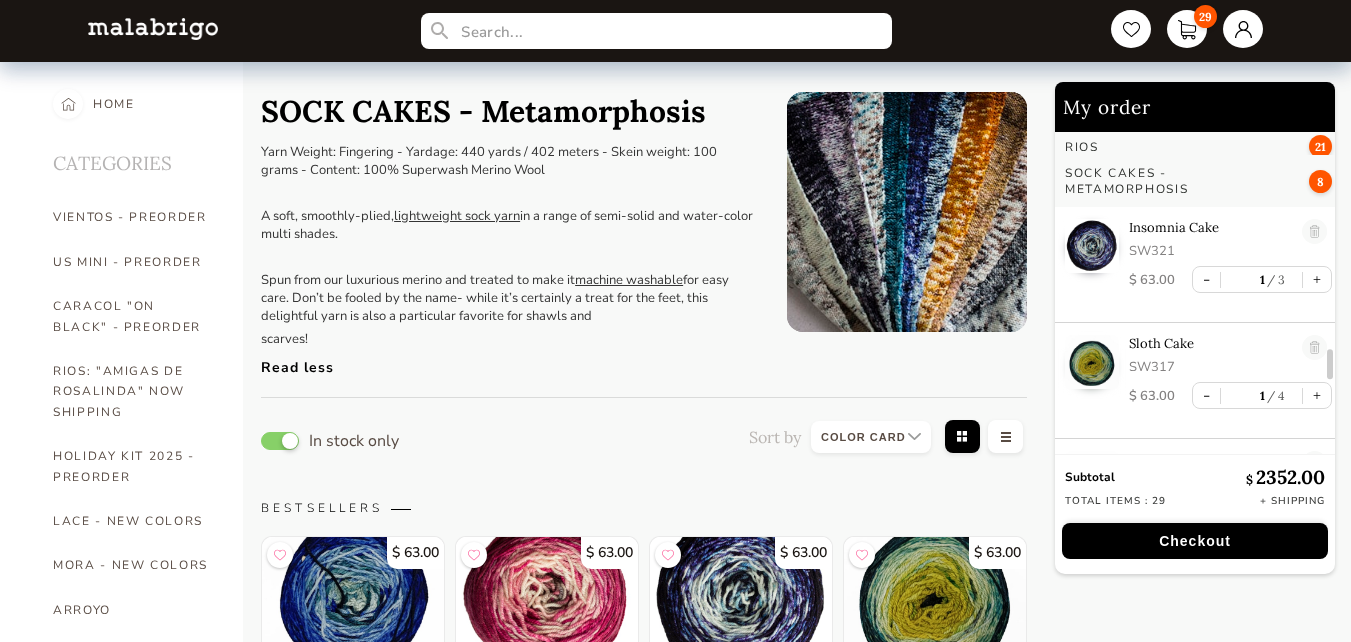 click on "-" at bounding box center [1206, 279] 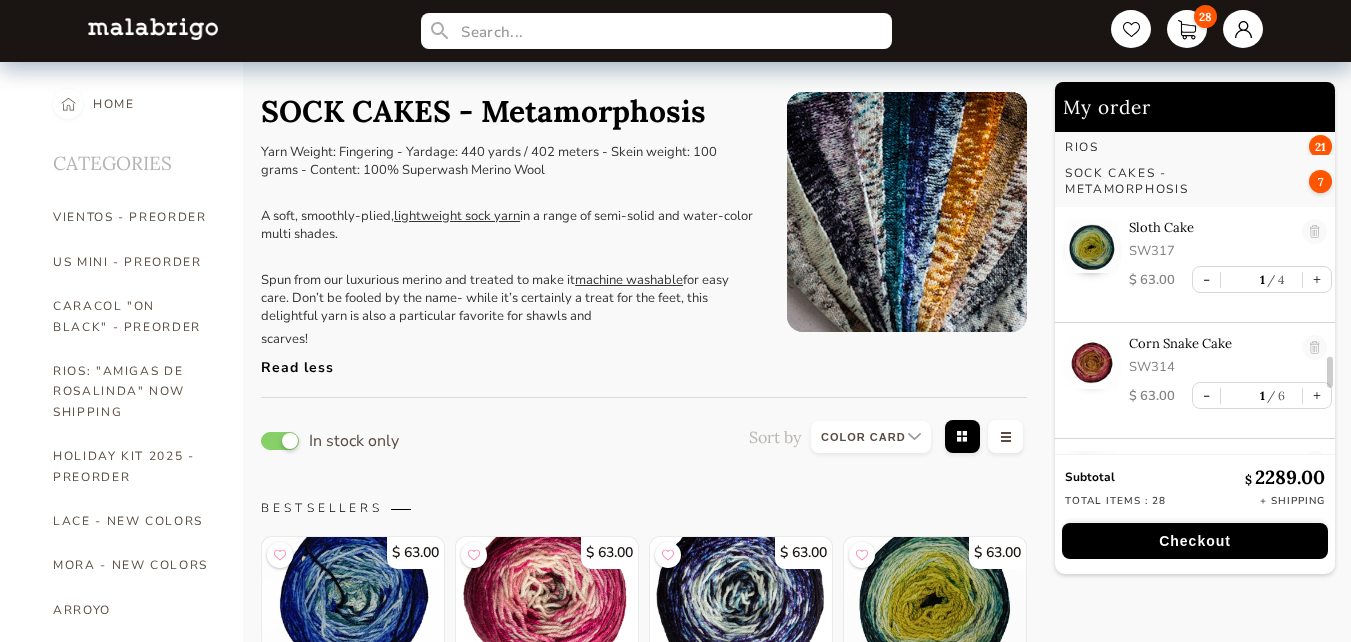 click on "-" at bounding box center (1206, 279) 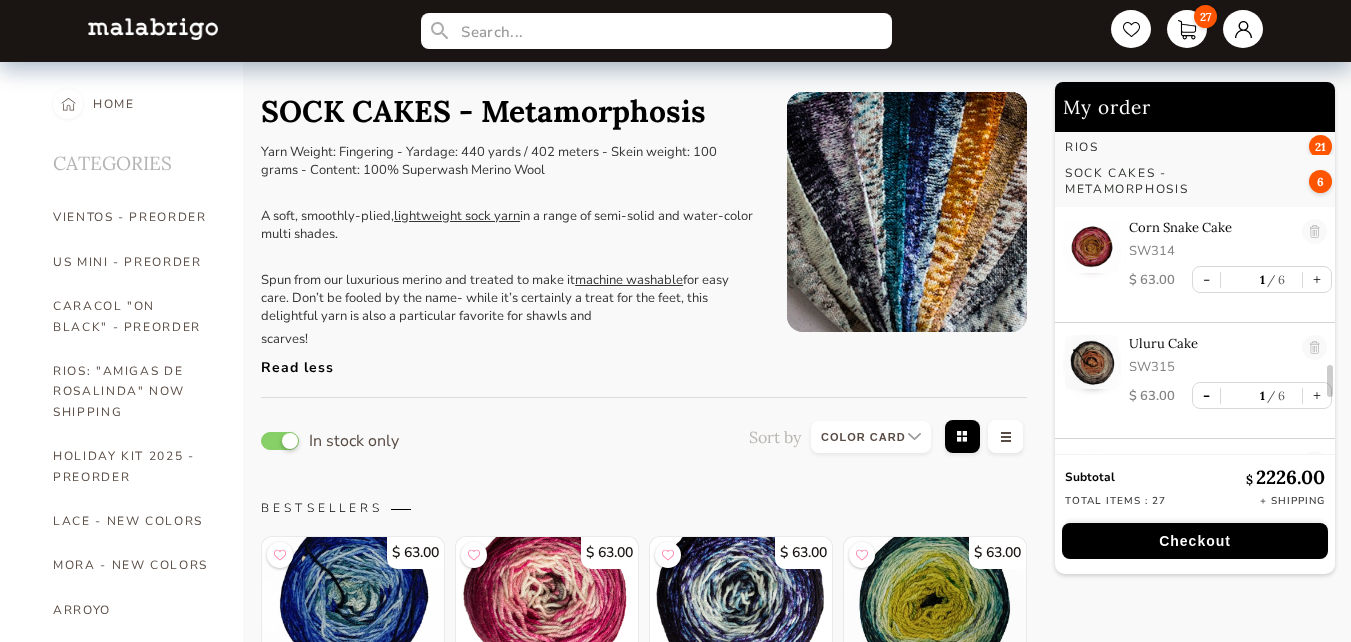 click on "-" at bounding box center [1206, 395] 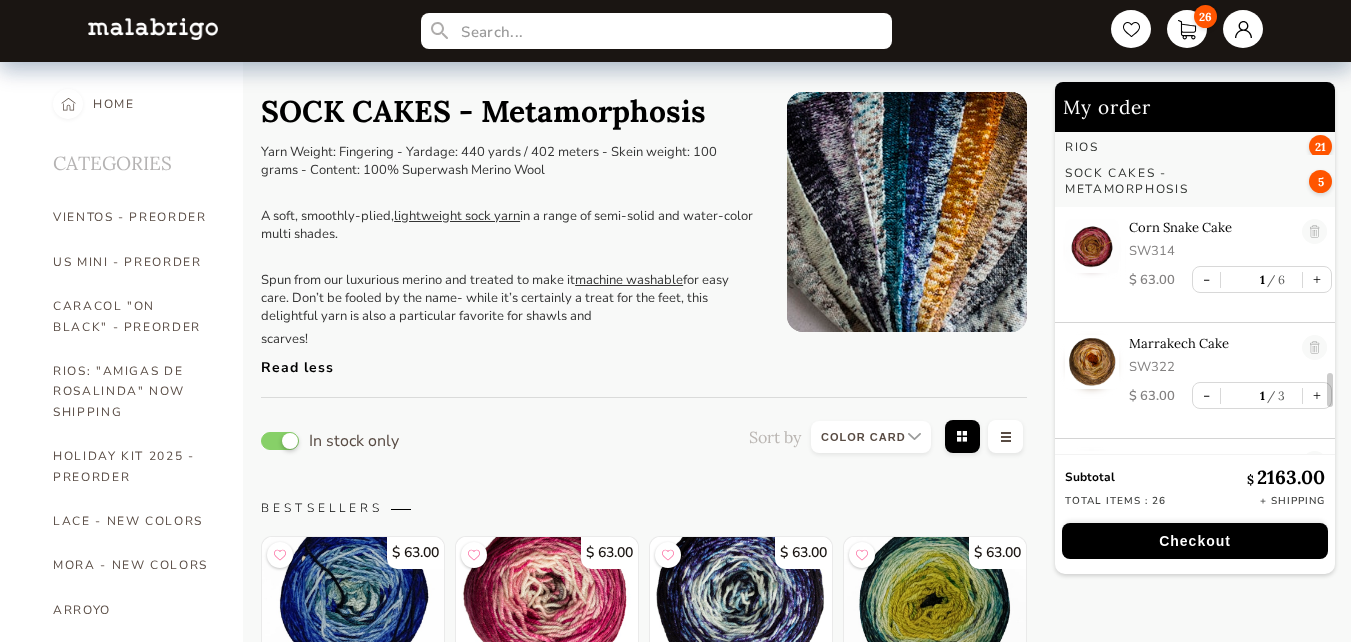 click on "-" at bounding box center [1206, 395] 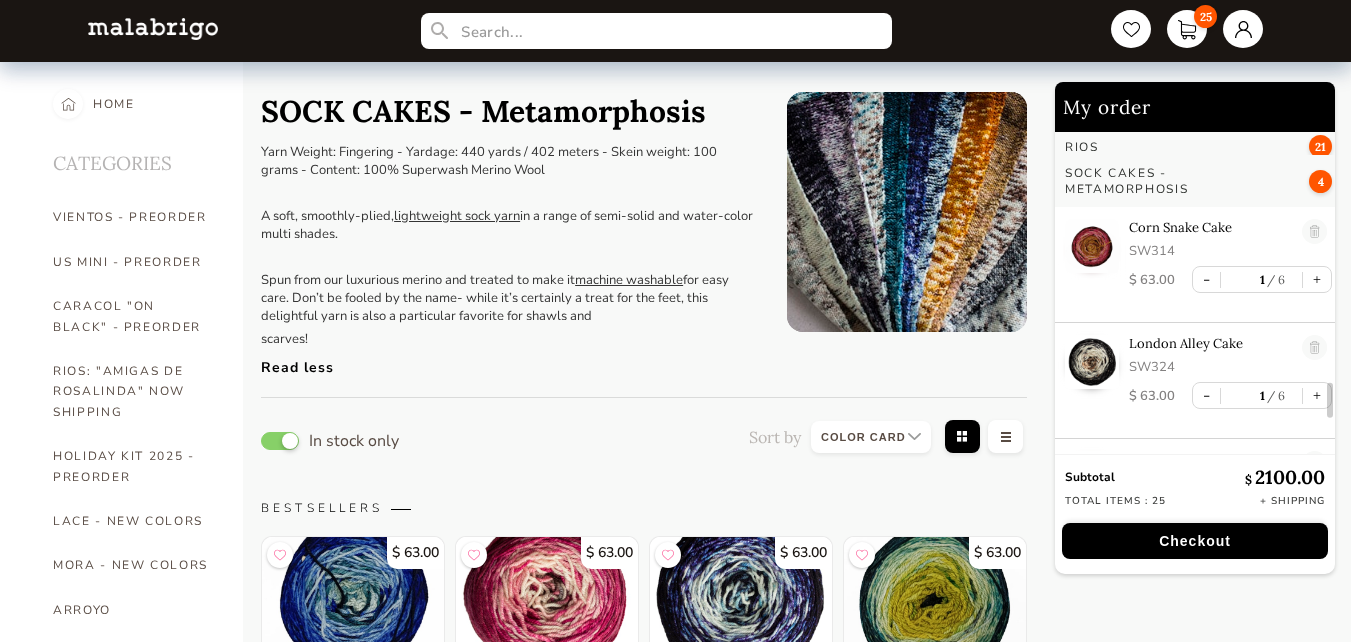 click on "-" at bounding box center (1206, 395) 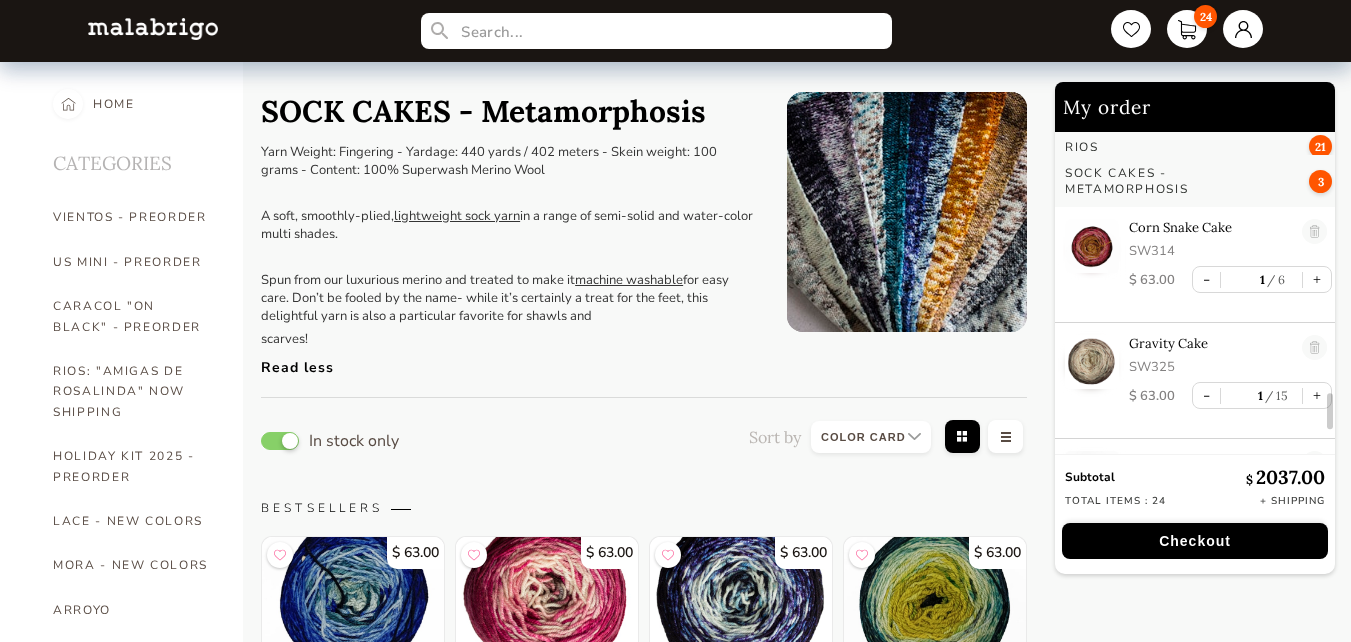 click on "-" at bounding box center [1206, 395] 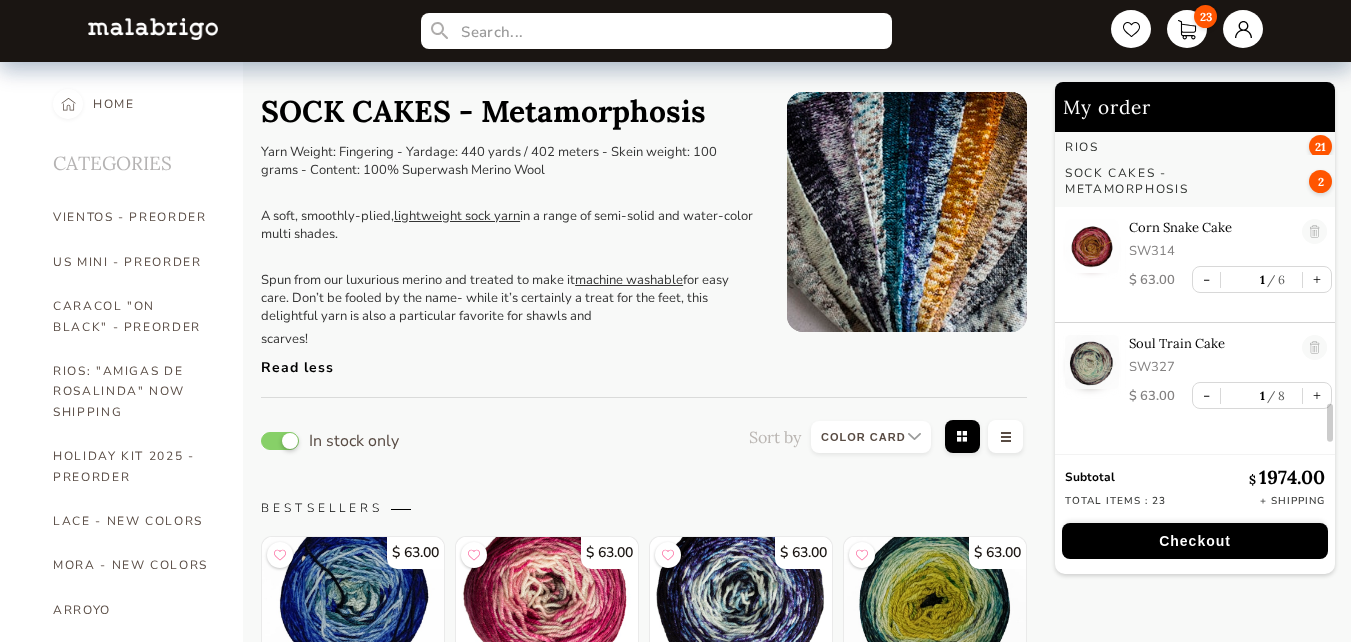 click on "-" at bounding box center (1206, 395) 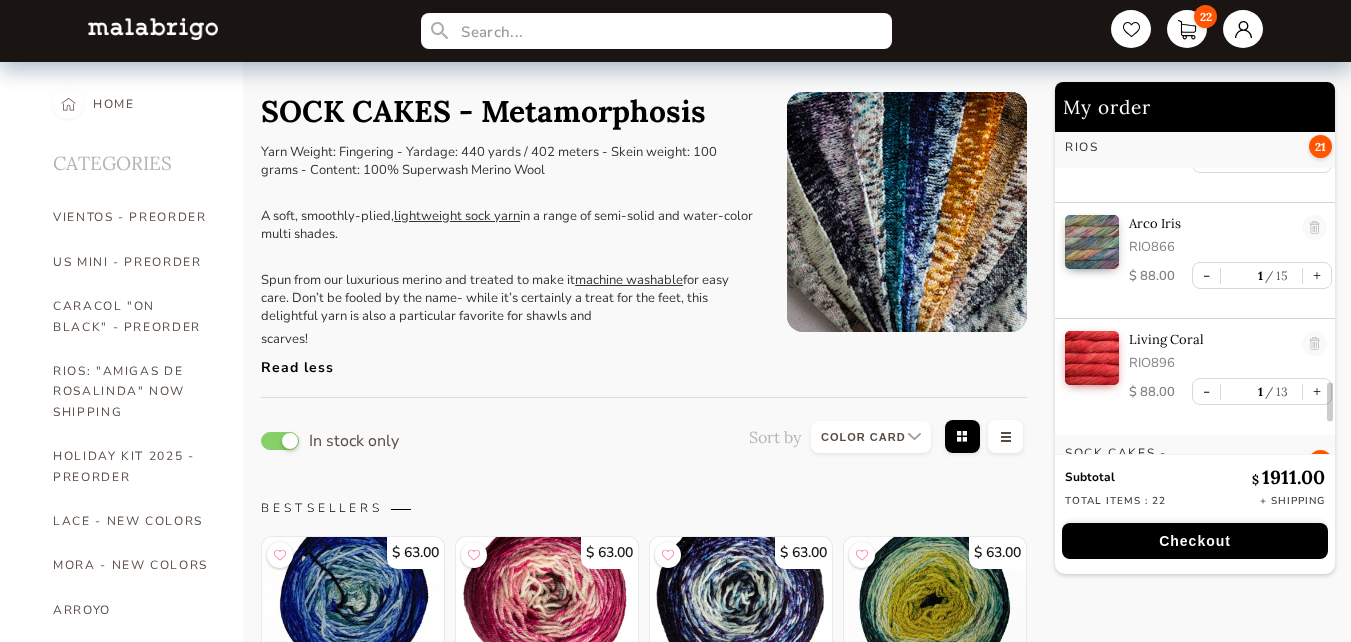 scroll, scrollTop: 2162, scrollLeft: 0, axis: vertical 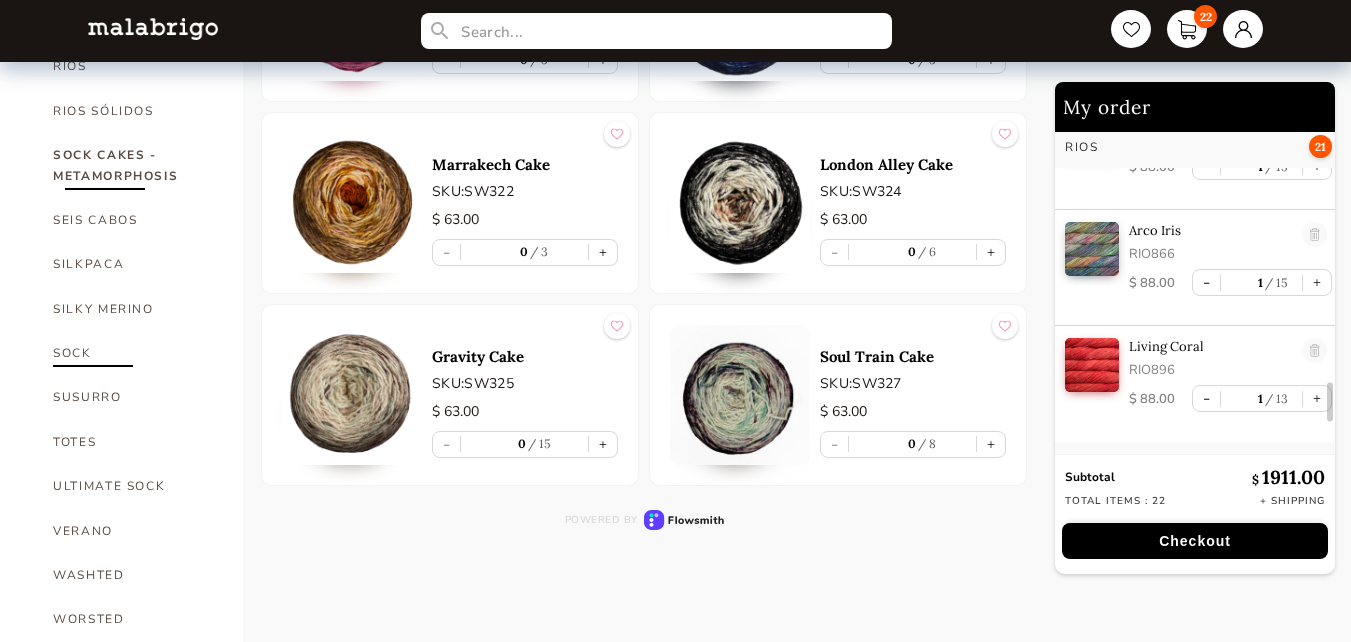 click on "SOCK" at bounding box center [133, 353] 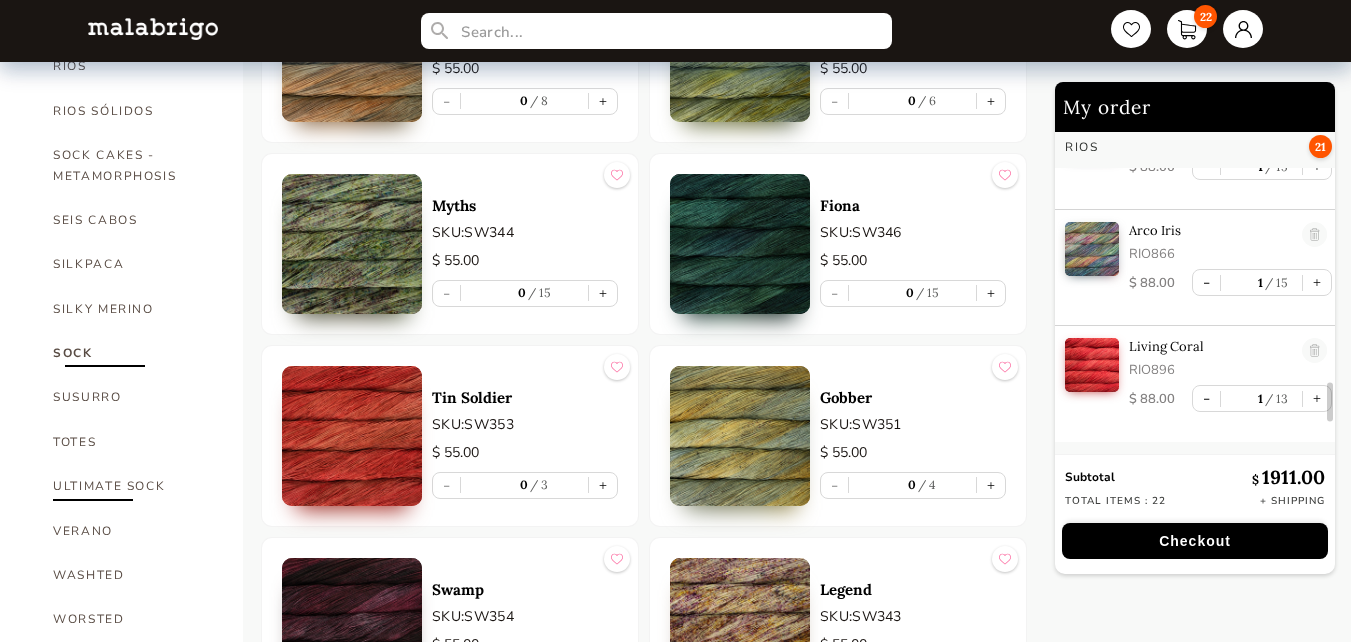 click on "ULTIMATE SOCK" at bounding box center [133, 486] 